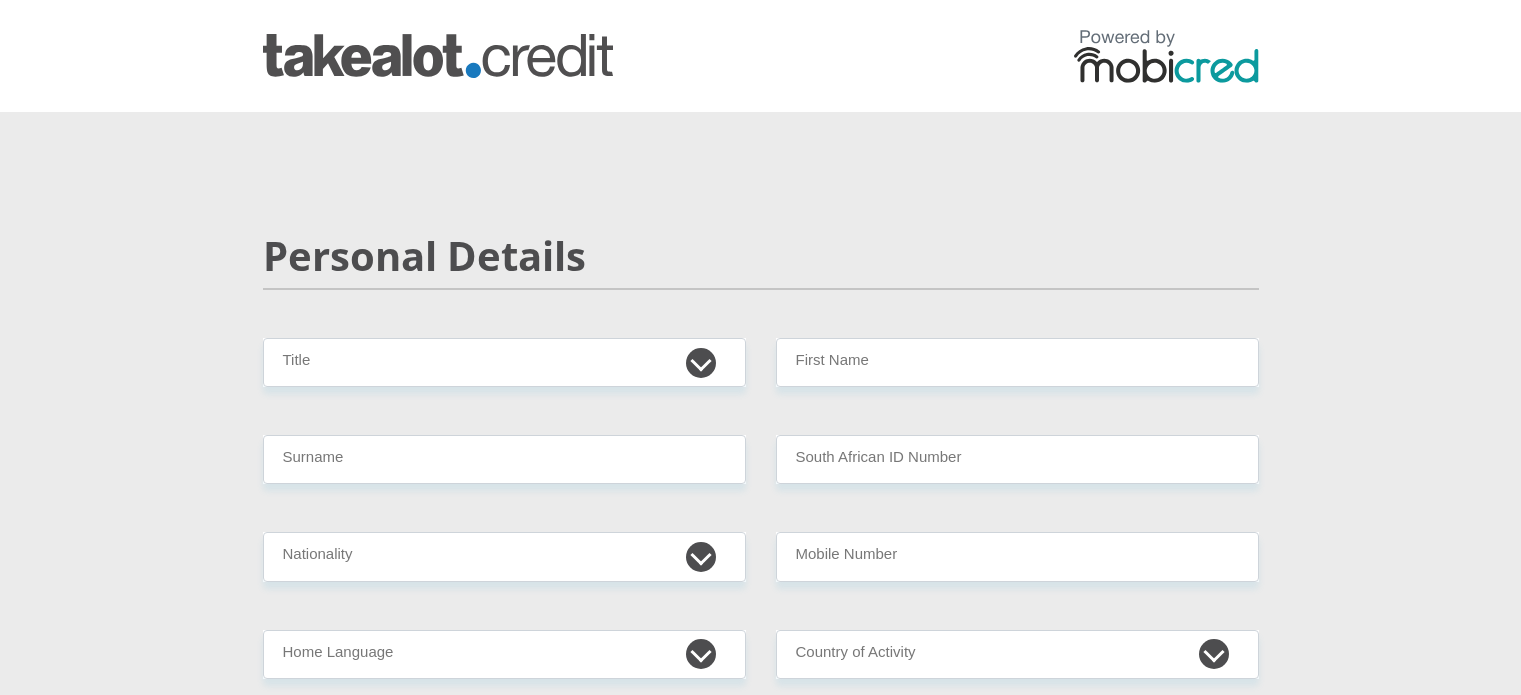 scroll, scrollTop: 0, scrollLeft: 0, axis: both 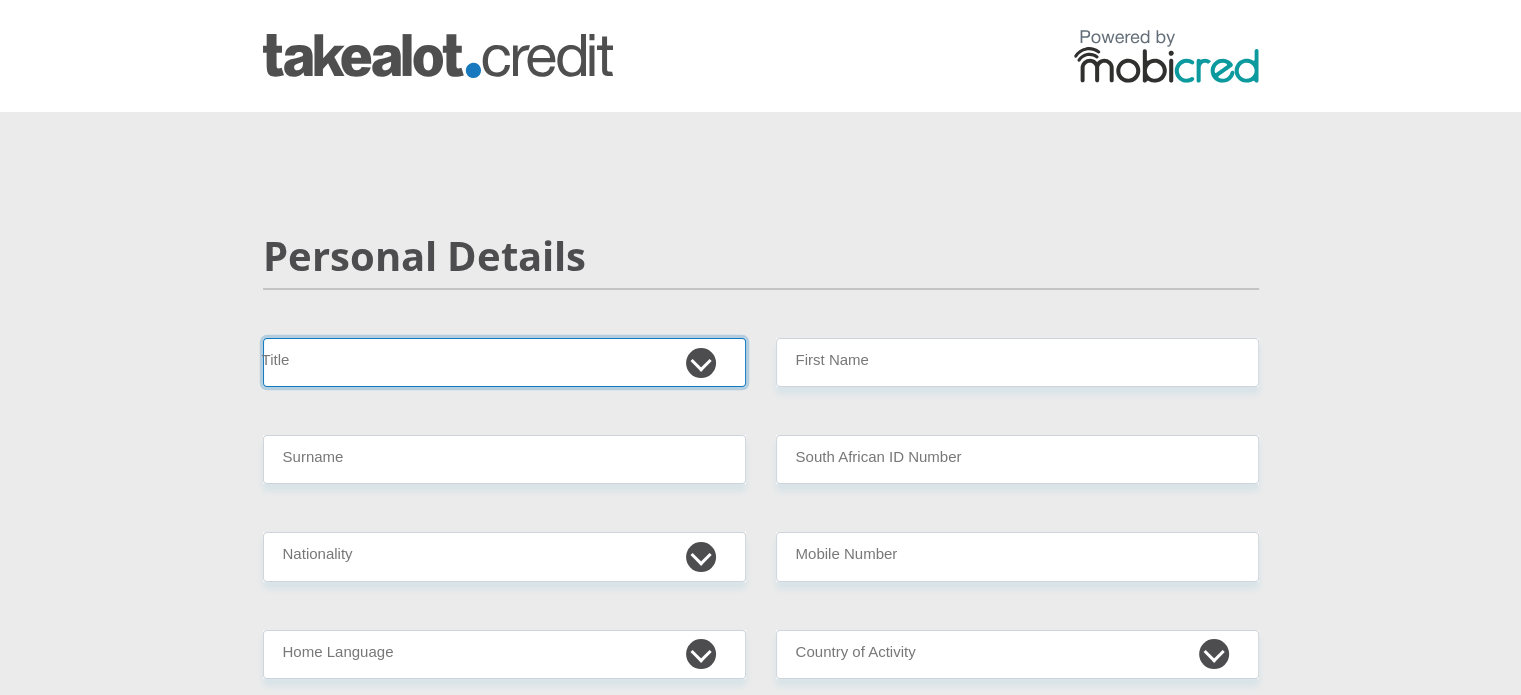 click on "Mr
Ms
Mrs
Dr
Other" at bounding box center (504, 362) 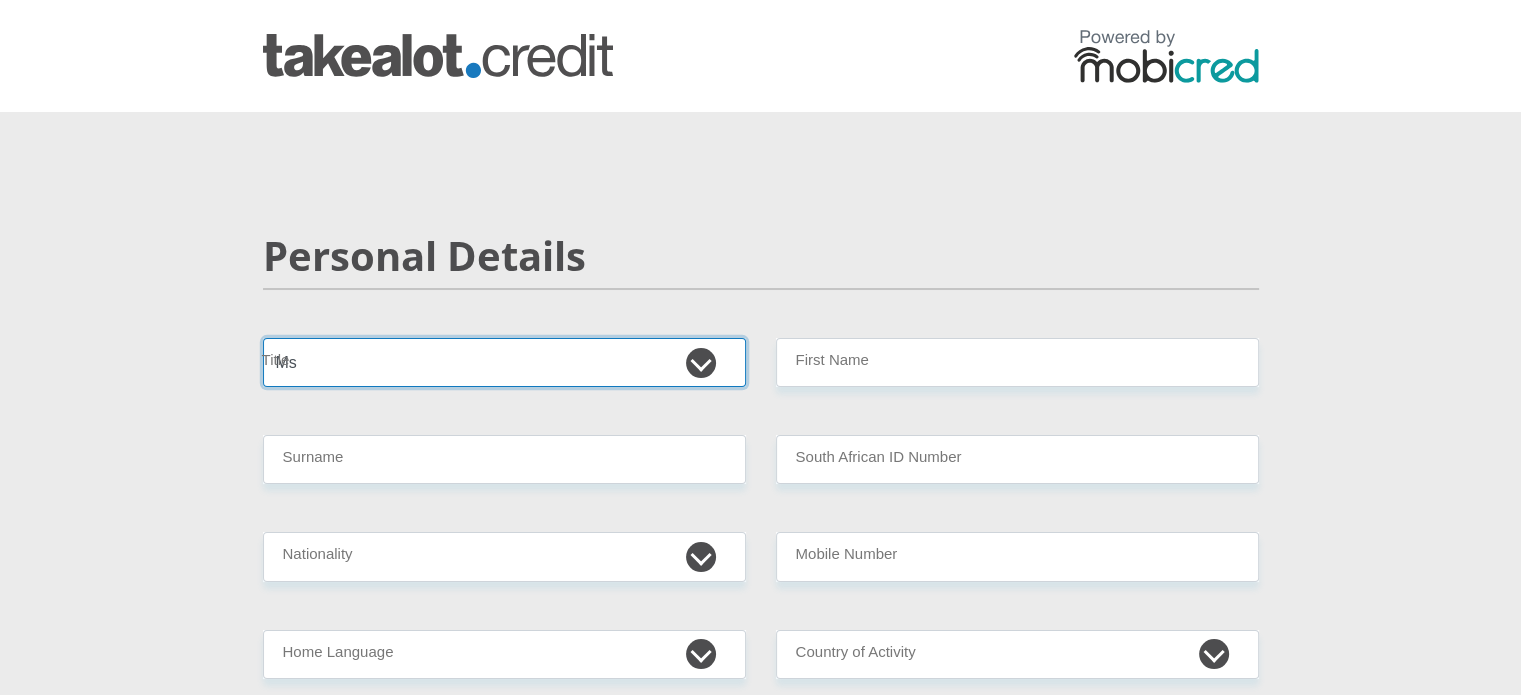 click on "Mr
Ms
Mrs
Dr
Other" at bounding box center [504, 362] 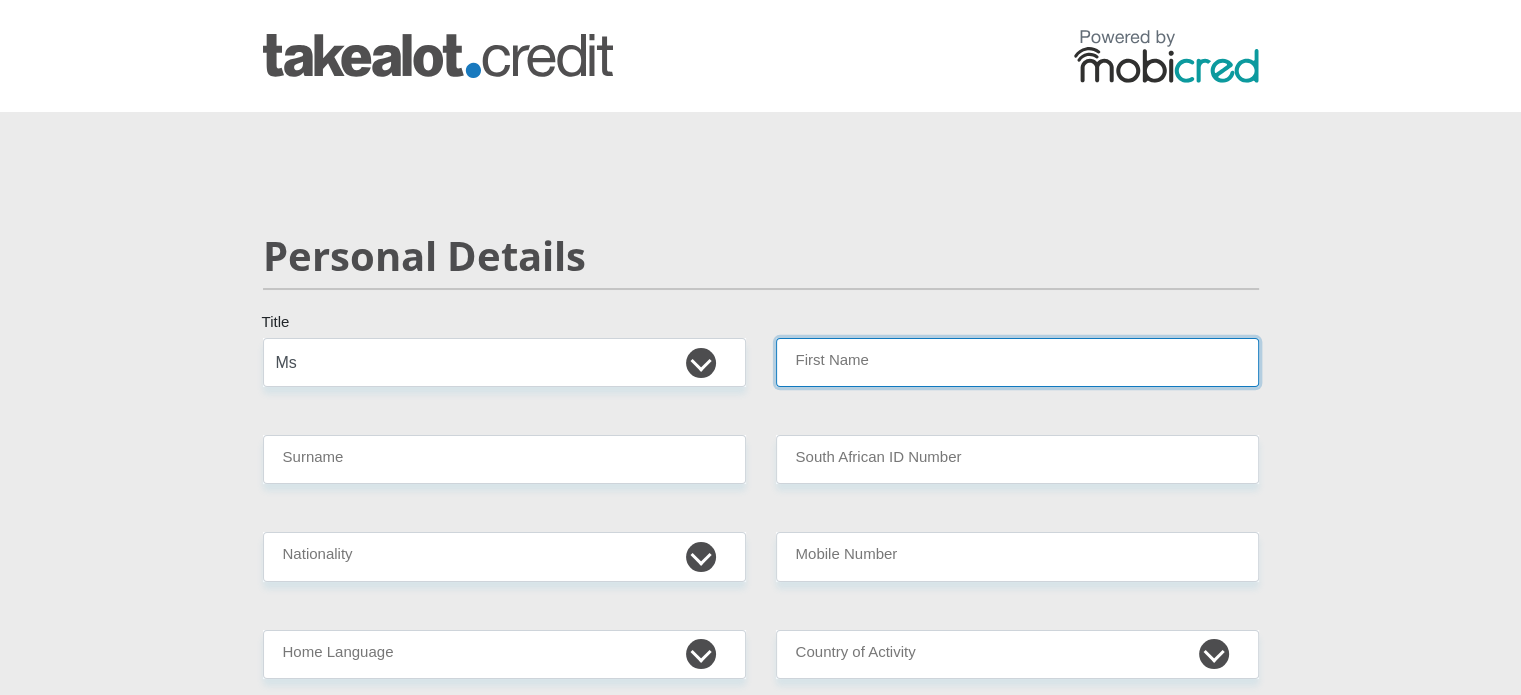 click on "First Name" at bounding box center (1017, 362) 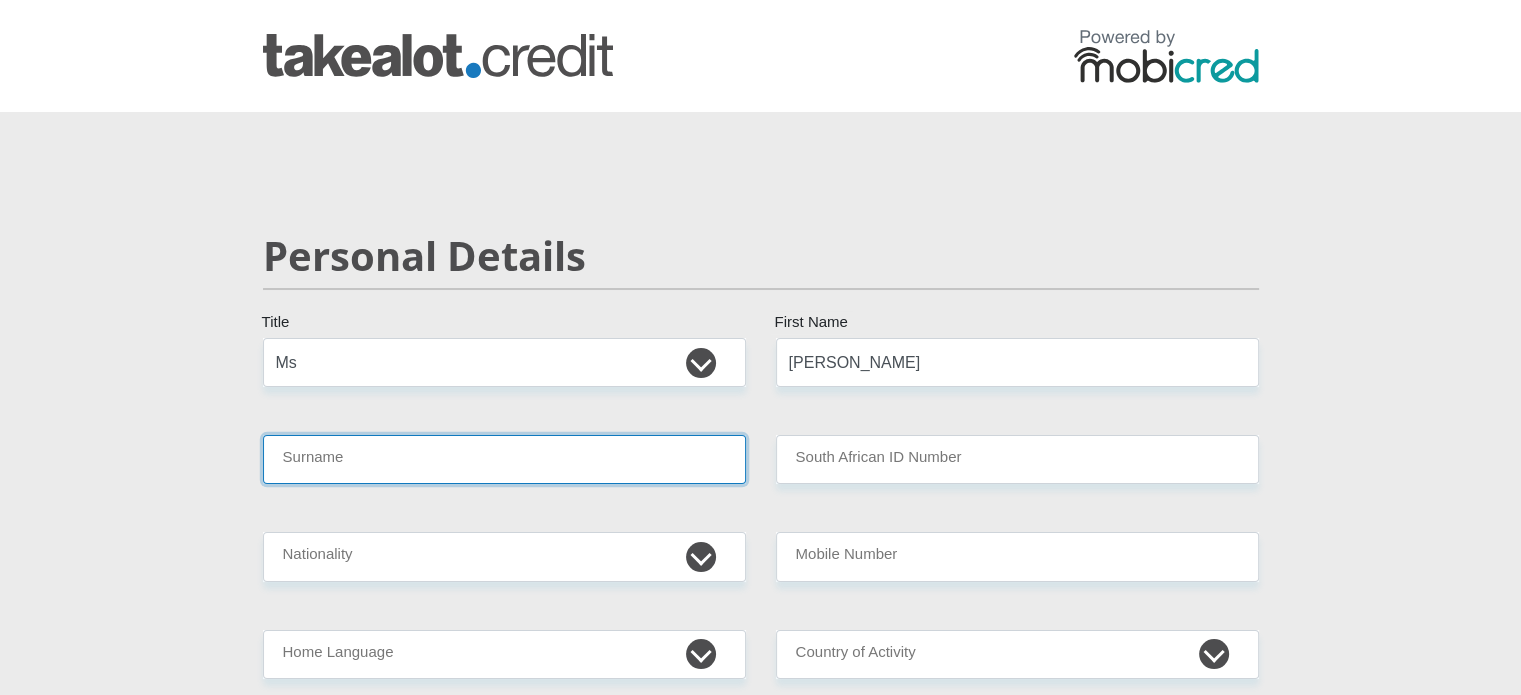 type on "Raphunga" 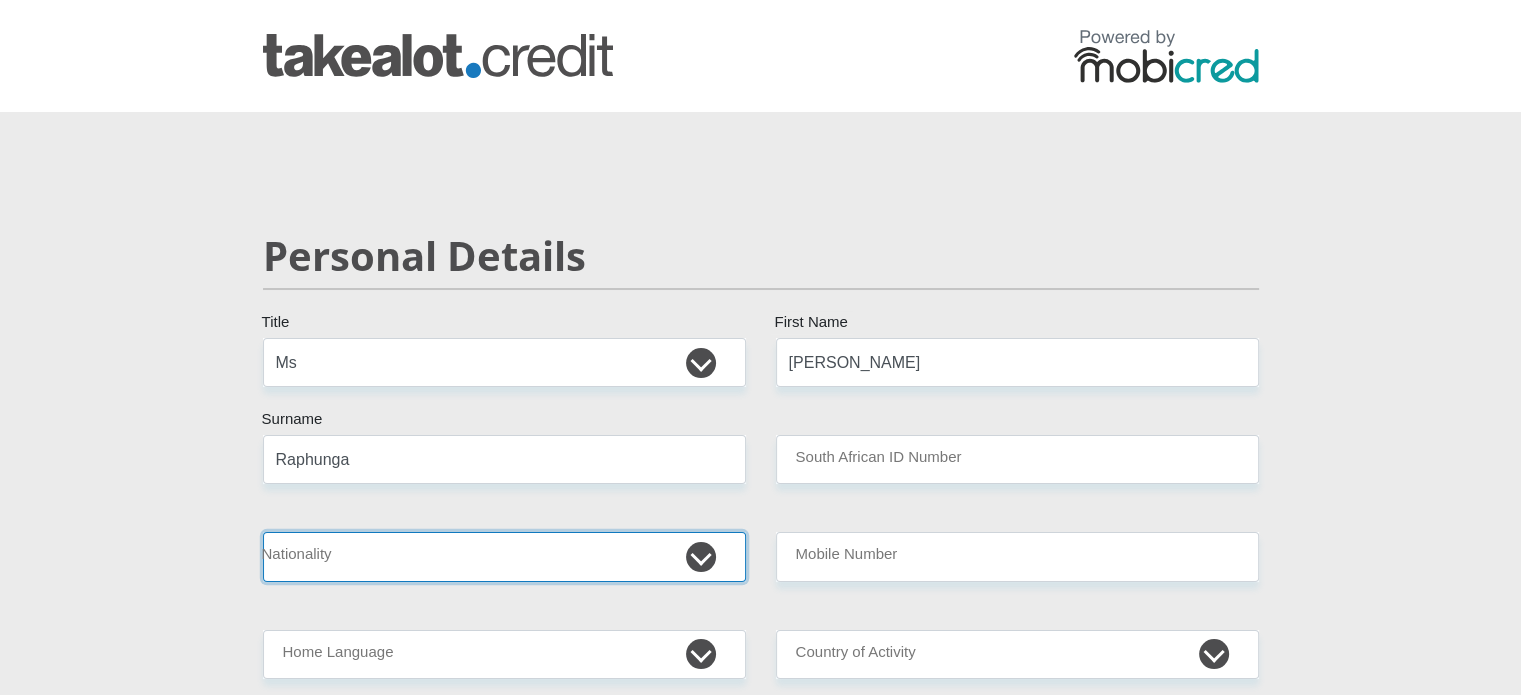 select on "ZAF" 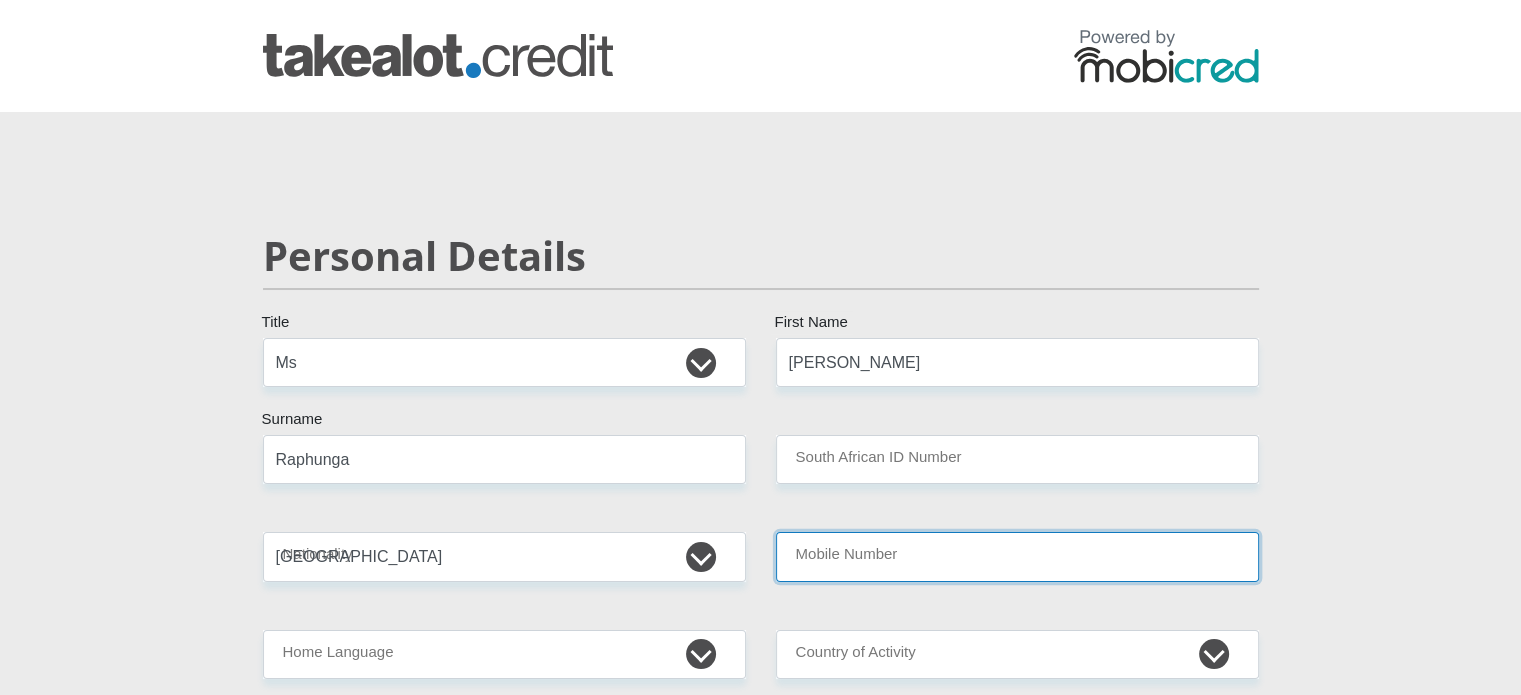 type on "0762530803" 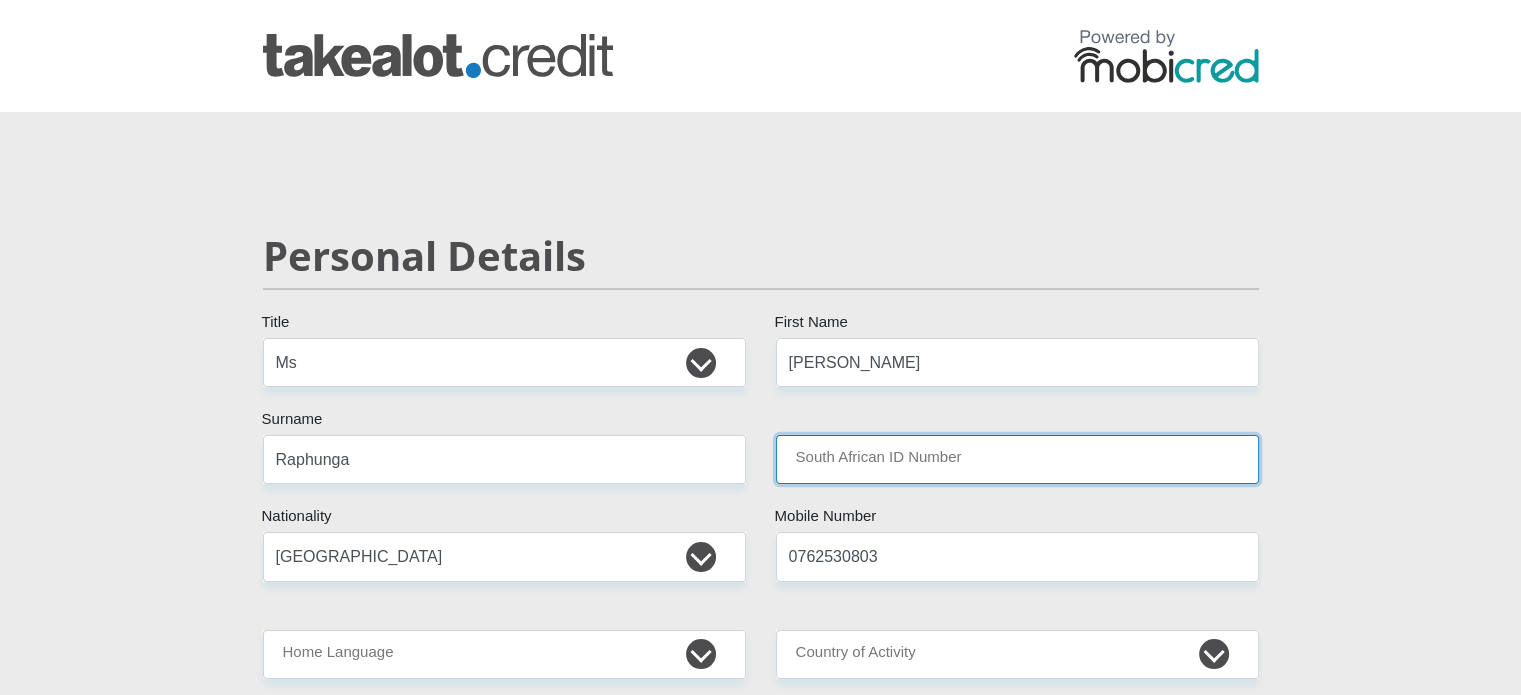 click on "South African ID Number" at bounding box center [1017, 459] 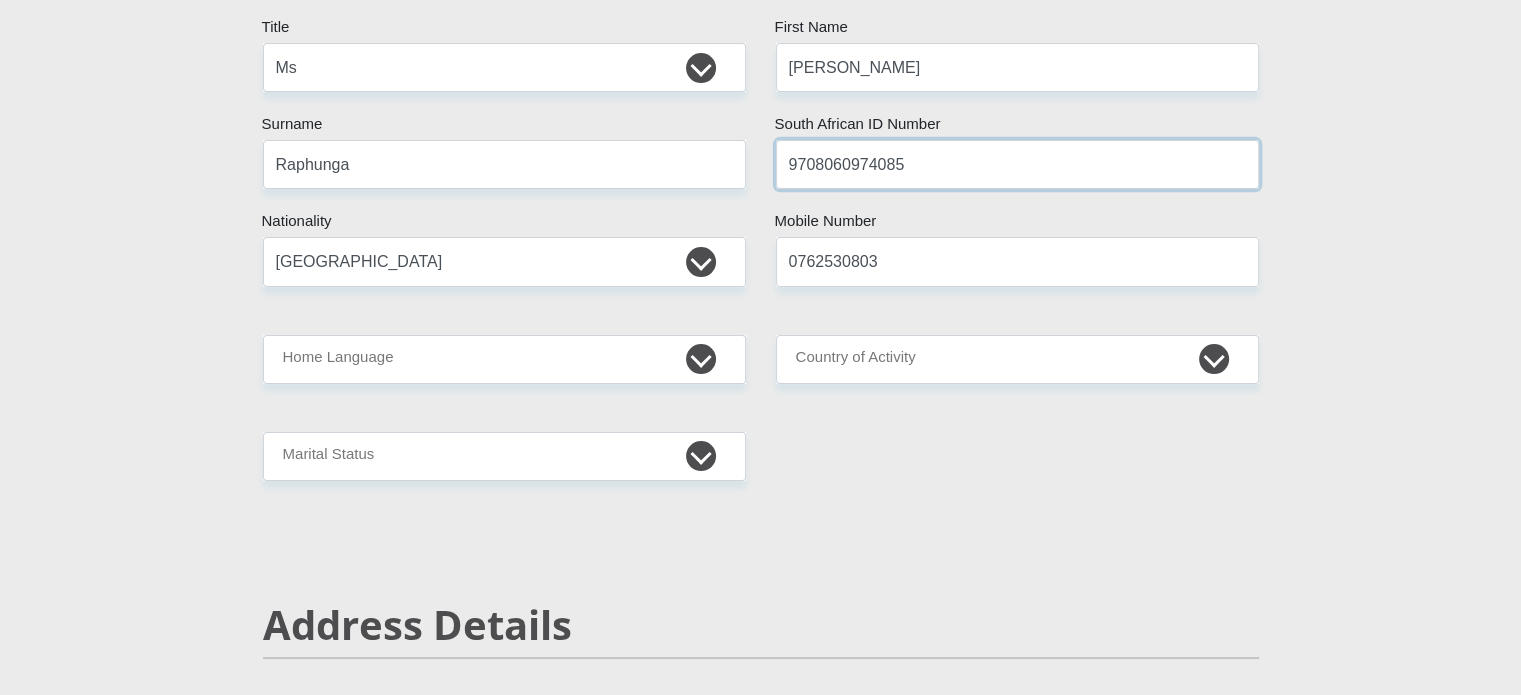 scroll, scrollTop: 300, scrollLeft: 0, axis: vertical 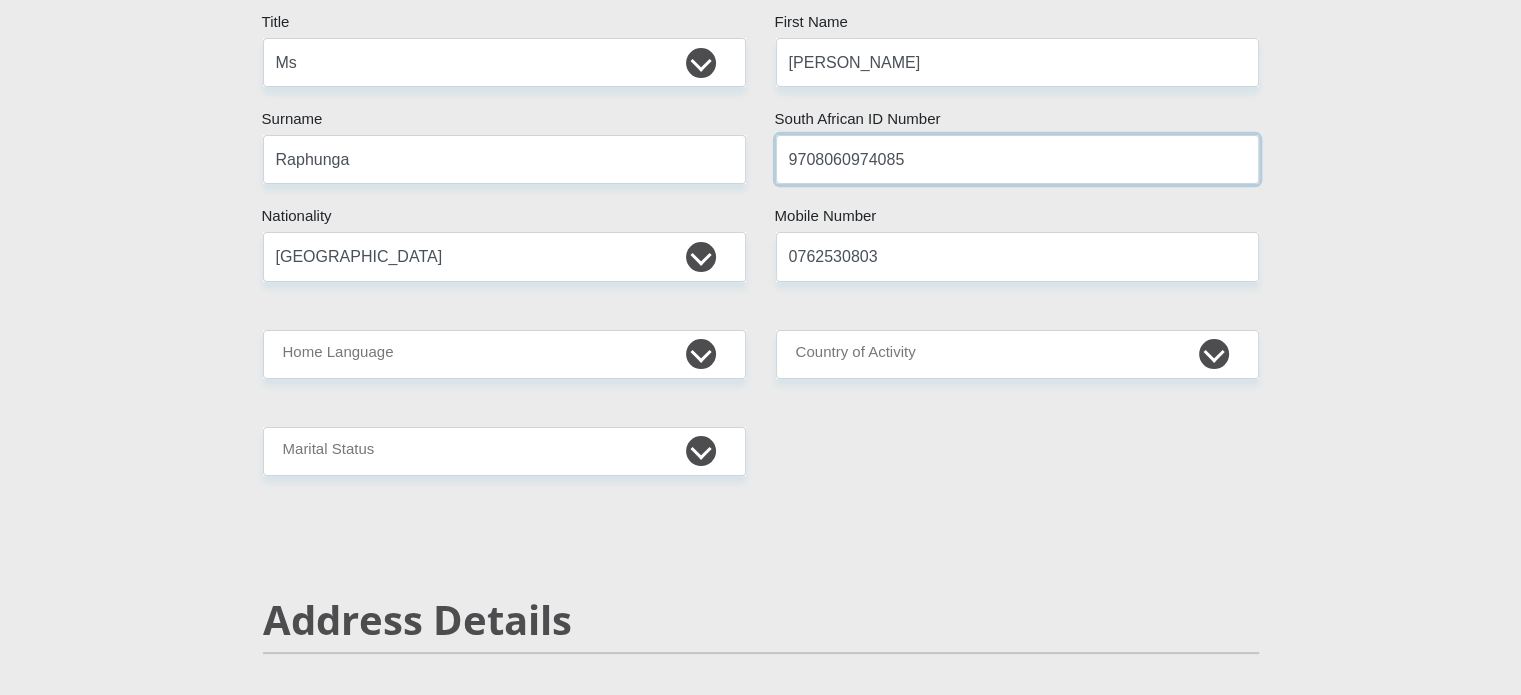 type on "9708060974085" 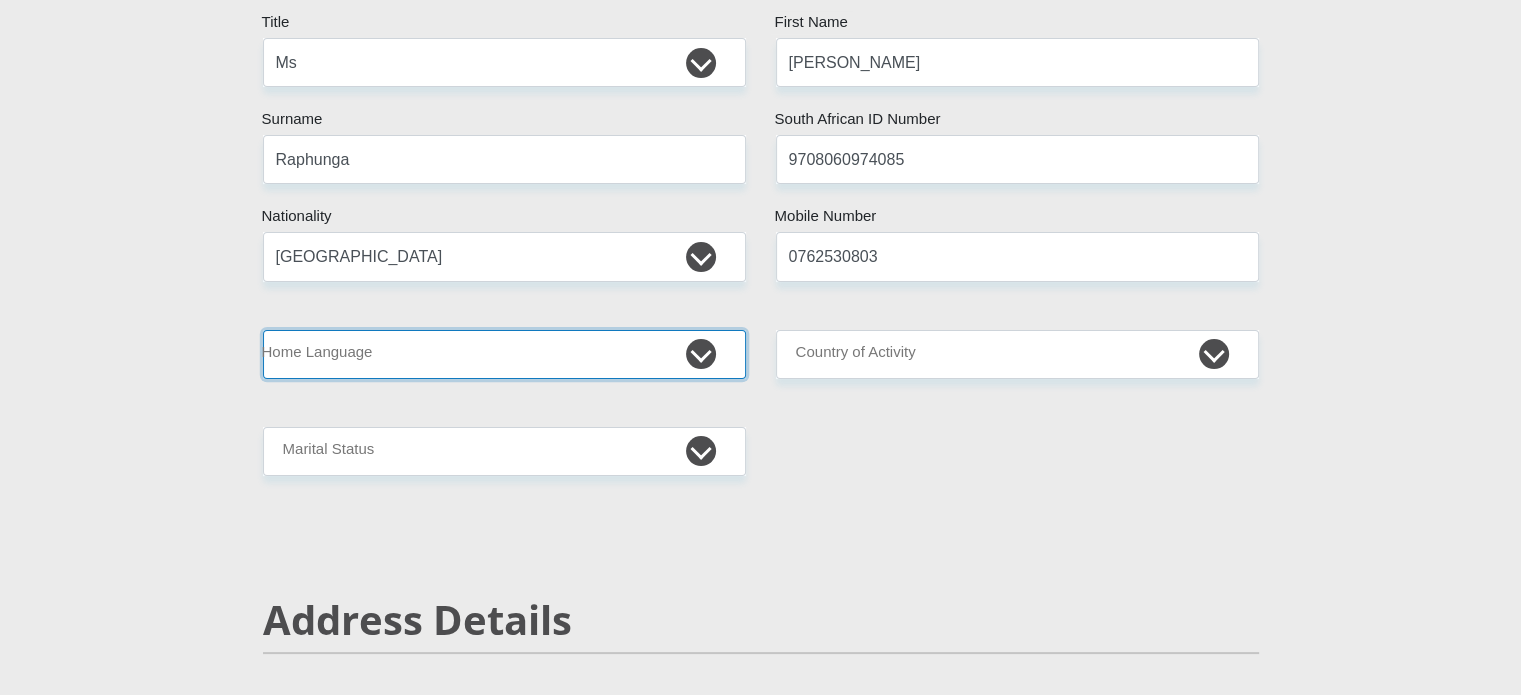 click on "Afrikaans
English
Sepedi
South Ndebele
Southern Sotho
Swati
Tsonga
Tswana
Venda
Xhosa
Zulu
Other" at bounding box center (504, 354) 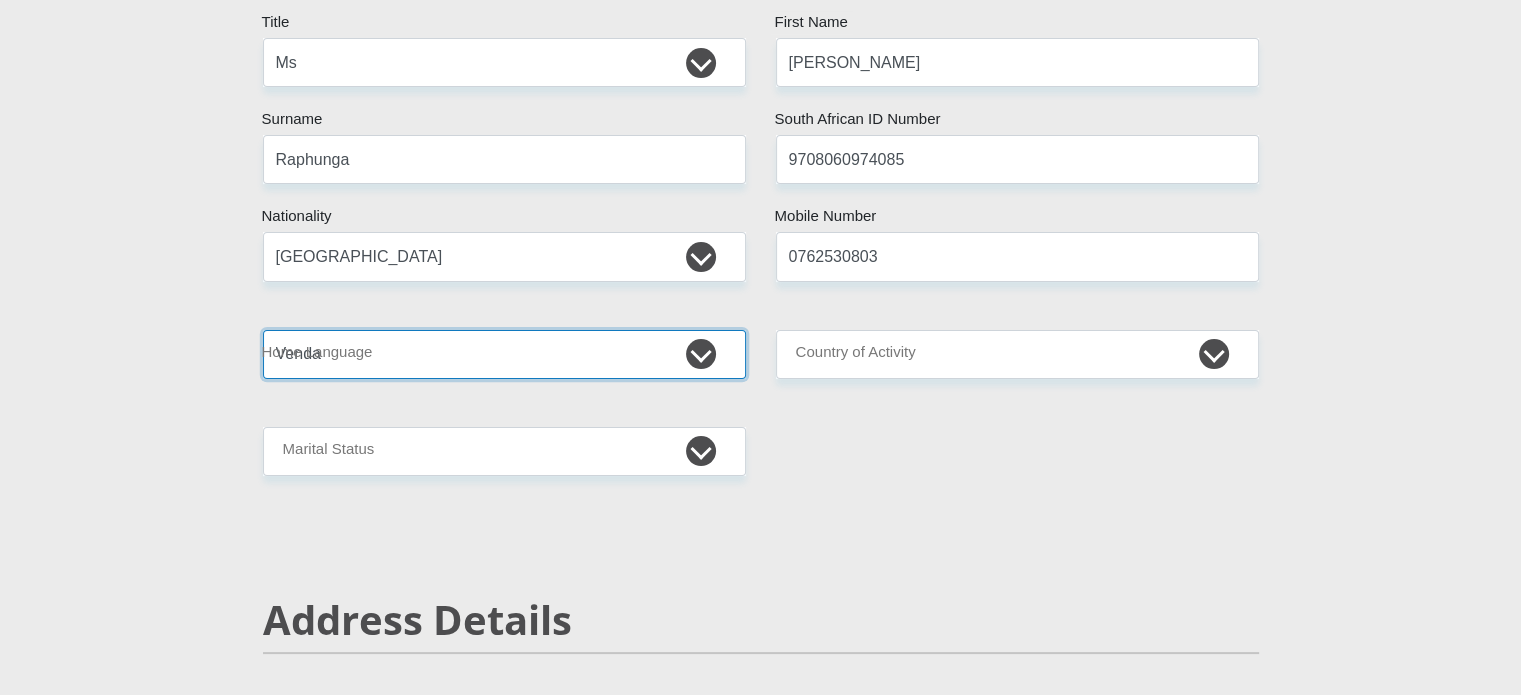 click on "Afrikaans
English
Sepedi
South Ndebele
Southern Sotho
Swati
Tsonga
Tswana
Venda
Xhosa
Zulu
Other" at bounding box center (504, 354) 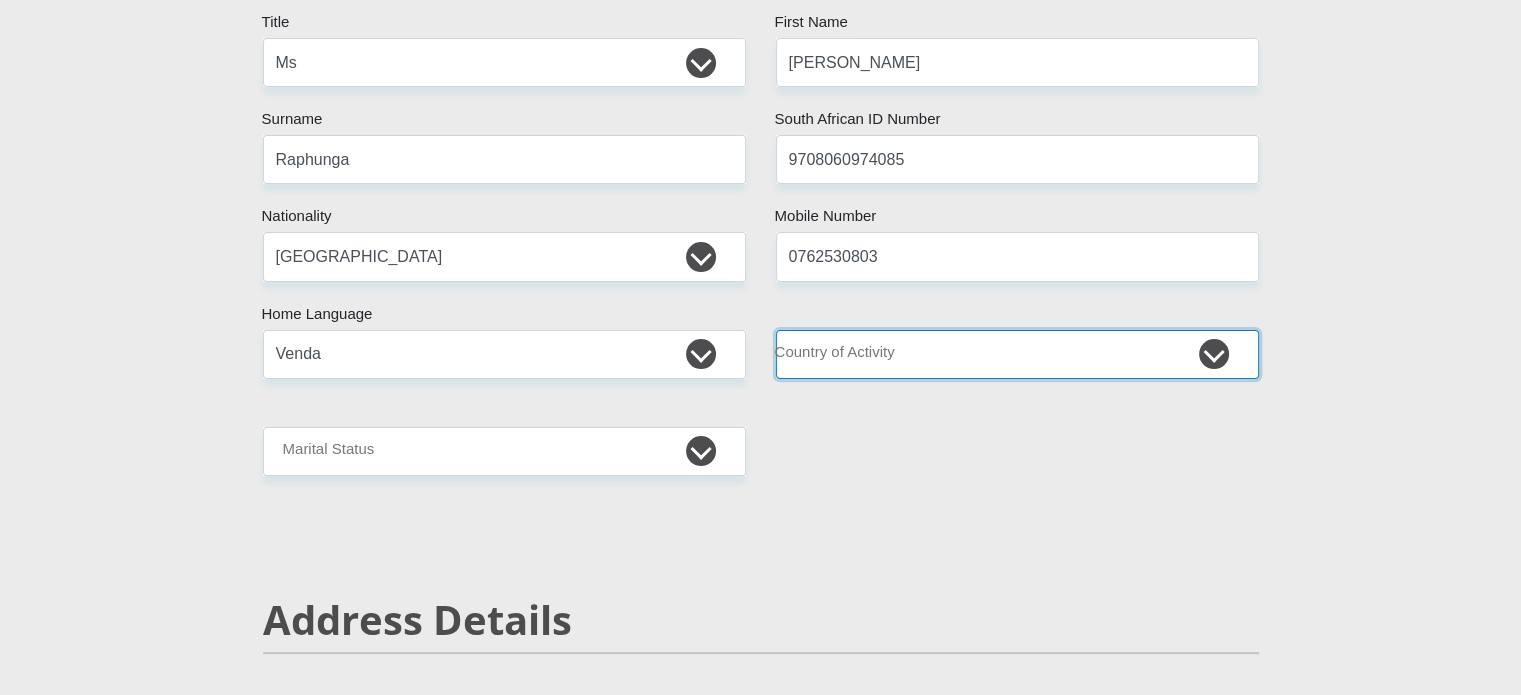 click on "South Africa
Afghanistan
Aland Islands
Albania
Algeria
America Samoa
American Virgin Islands
Andorra
Angola
Anguilla
Antarctica
Antigua and Barbuda
Argentina
Armenia
Aruba
Ascension Island
Australia
Austria
Azerbaijan
Chad" at bounding box center (1017, 354) 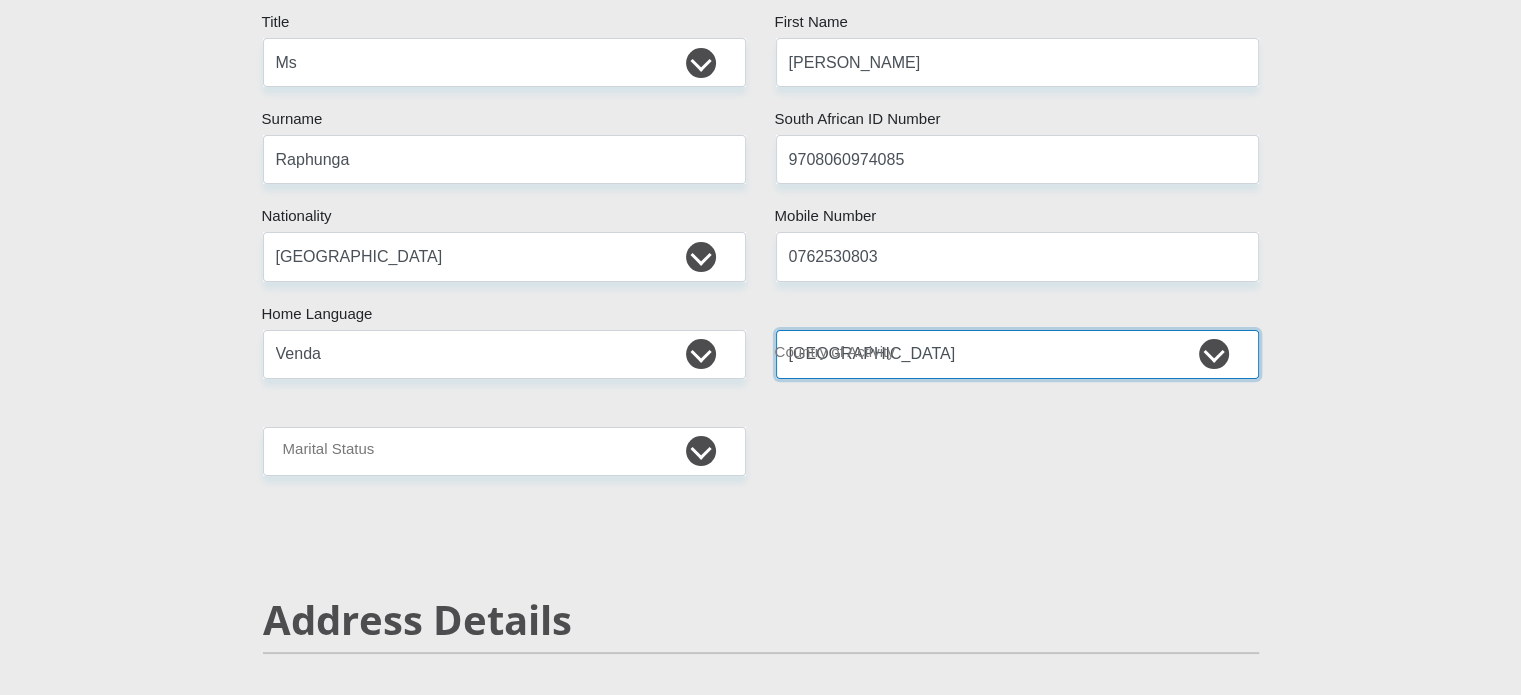click on "South Africa
Afghanistan
Aland Islands
Albania
Algeria
America Samoa
American Virgin Islands
Andorra
Angola
Anguilla
Antarctica
Antigua and Barbuda
Argentina
Armenia
Aruba
Ascension Island
Australia
Austria
Azerbaijan
Chad" at bounding box center (1017, 354) 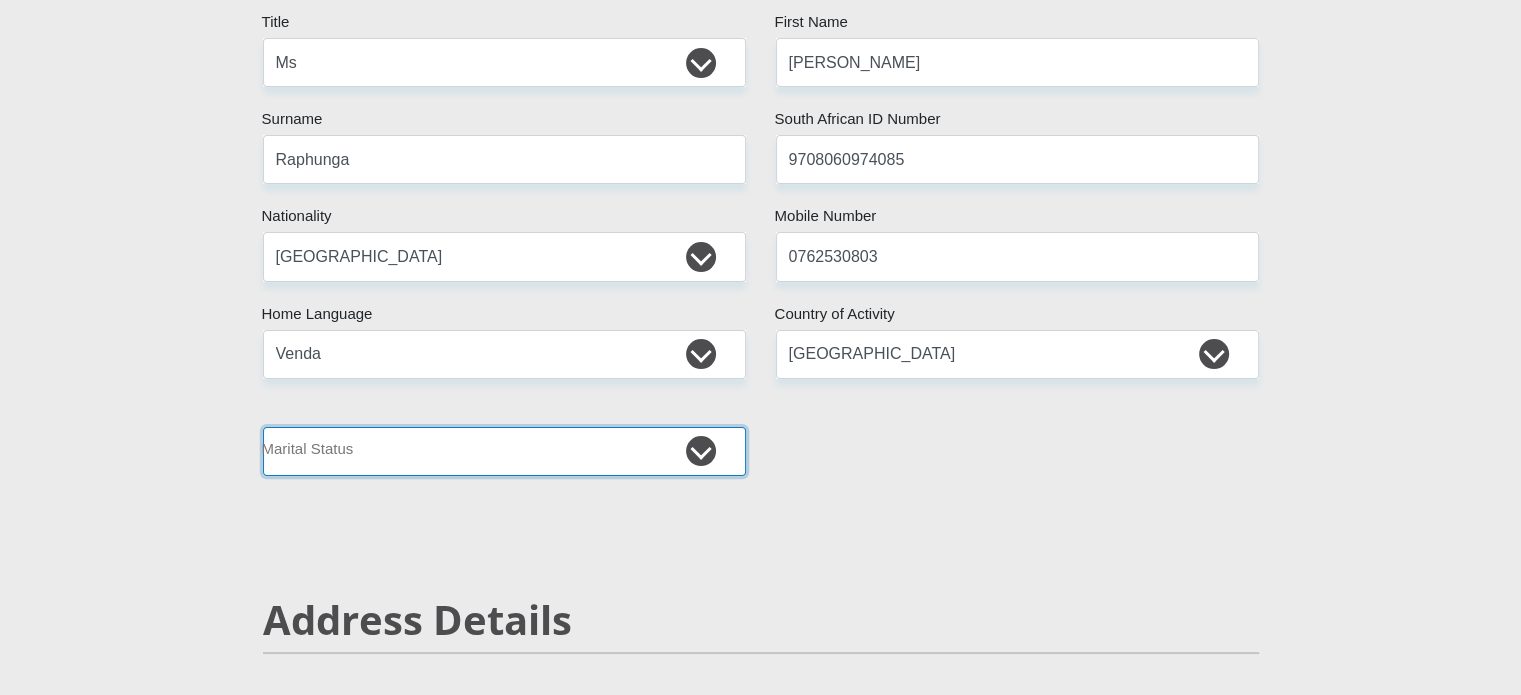 click on "Married ANC
Single
Divorced
Widowed
Married COP or Customary Law" at bounding box center [504, 451] 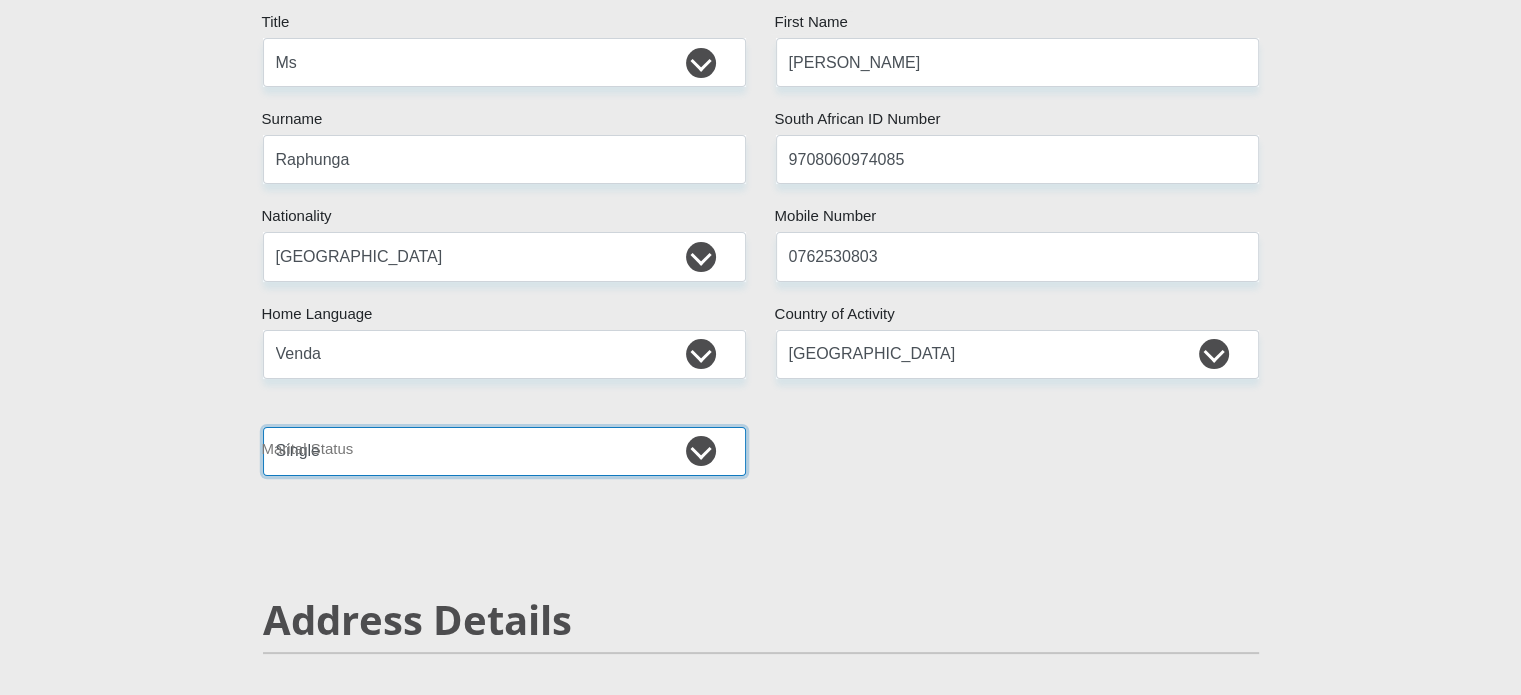 click on "Married ANC
Single
Divorced
Widowed
Married COP or Customary Law" at bounding box center (504, 451) 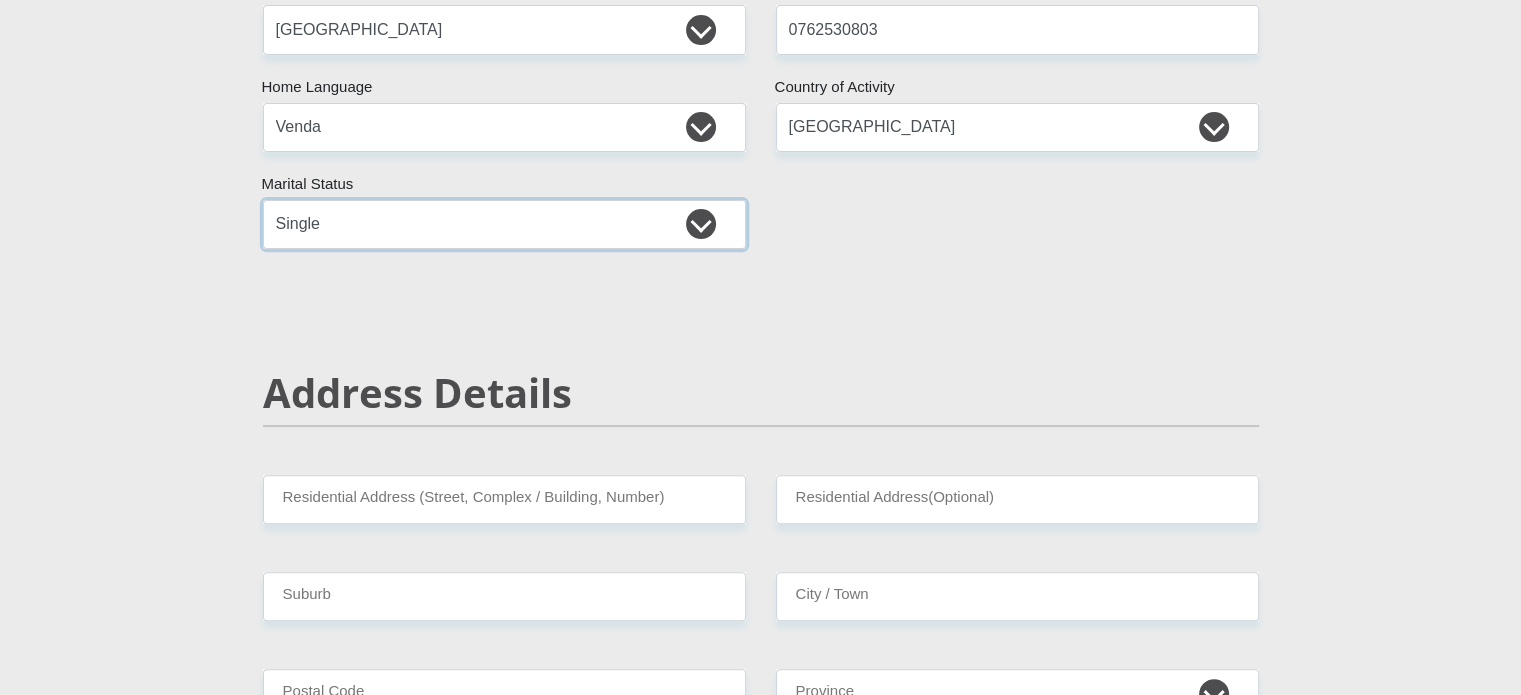 scroll, scrollTop: 800, scrollLeft: 0, axis: vertical 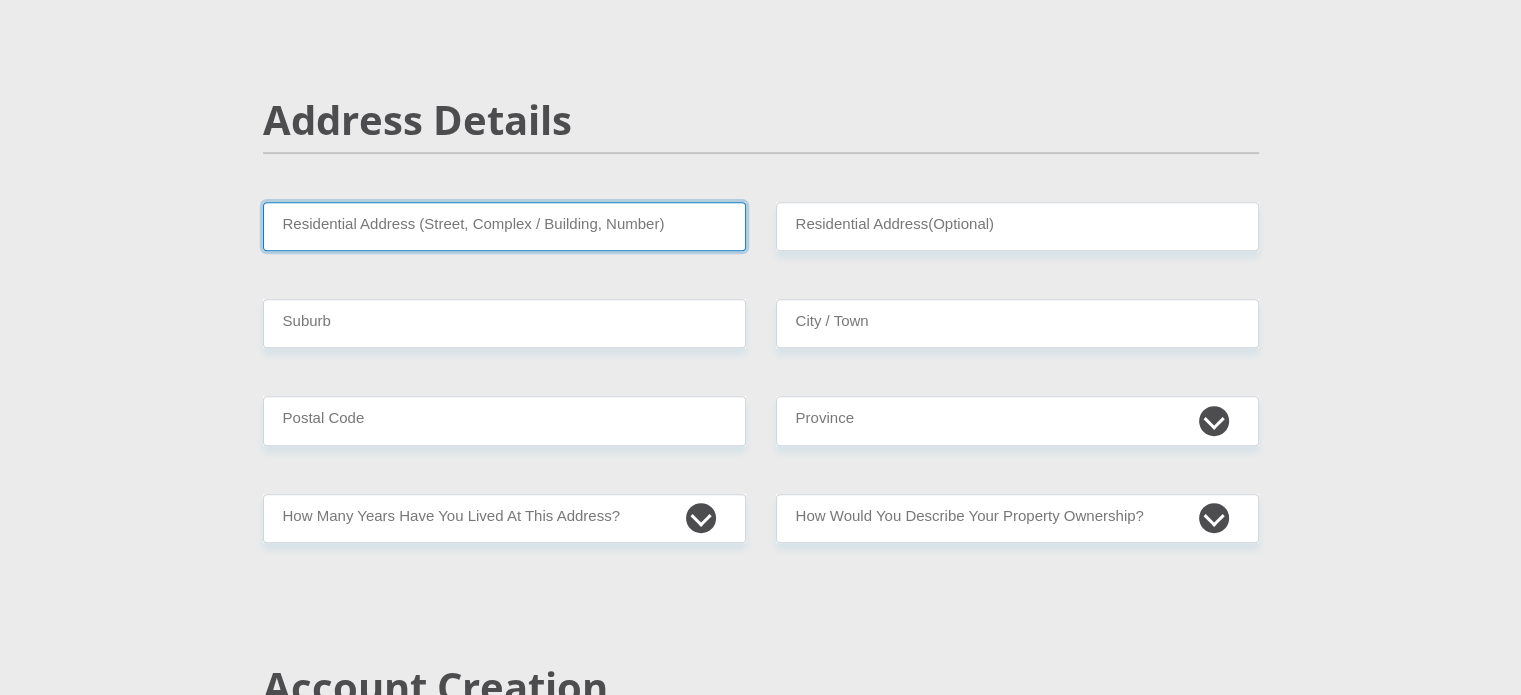 click on "Residential Address (Street, Complex / Building, Number)" at bounding box center (504, 226) 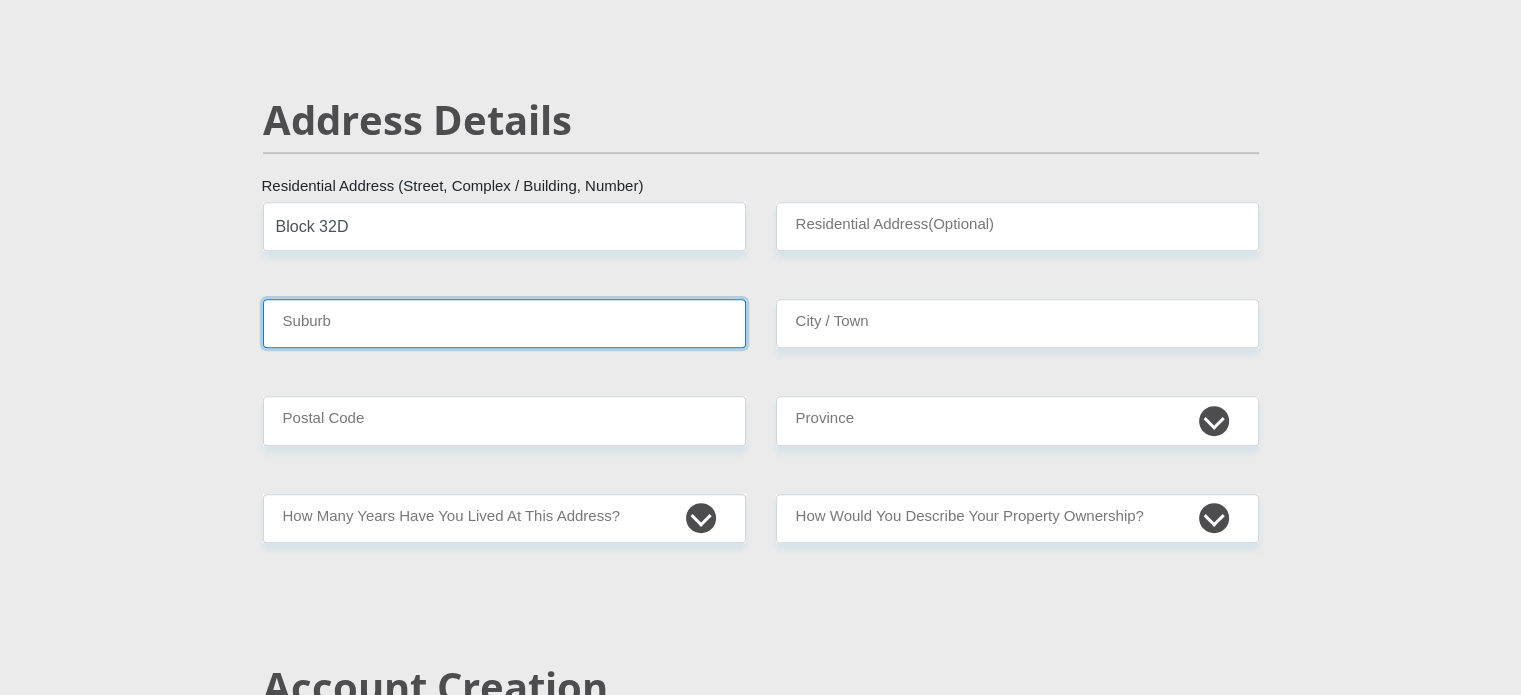 type on "Rustenburg" 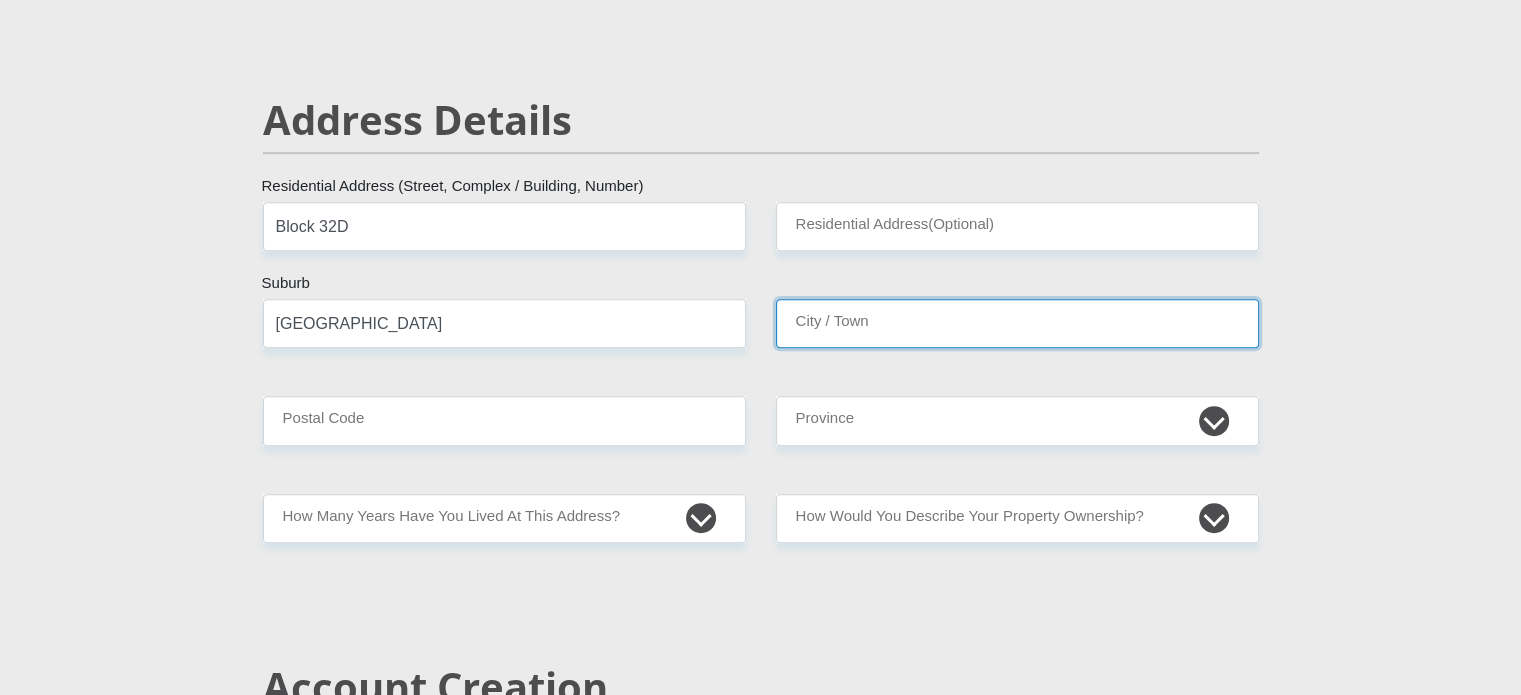 type on "Rustenburg" 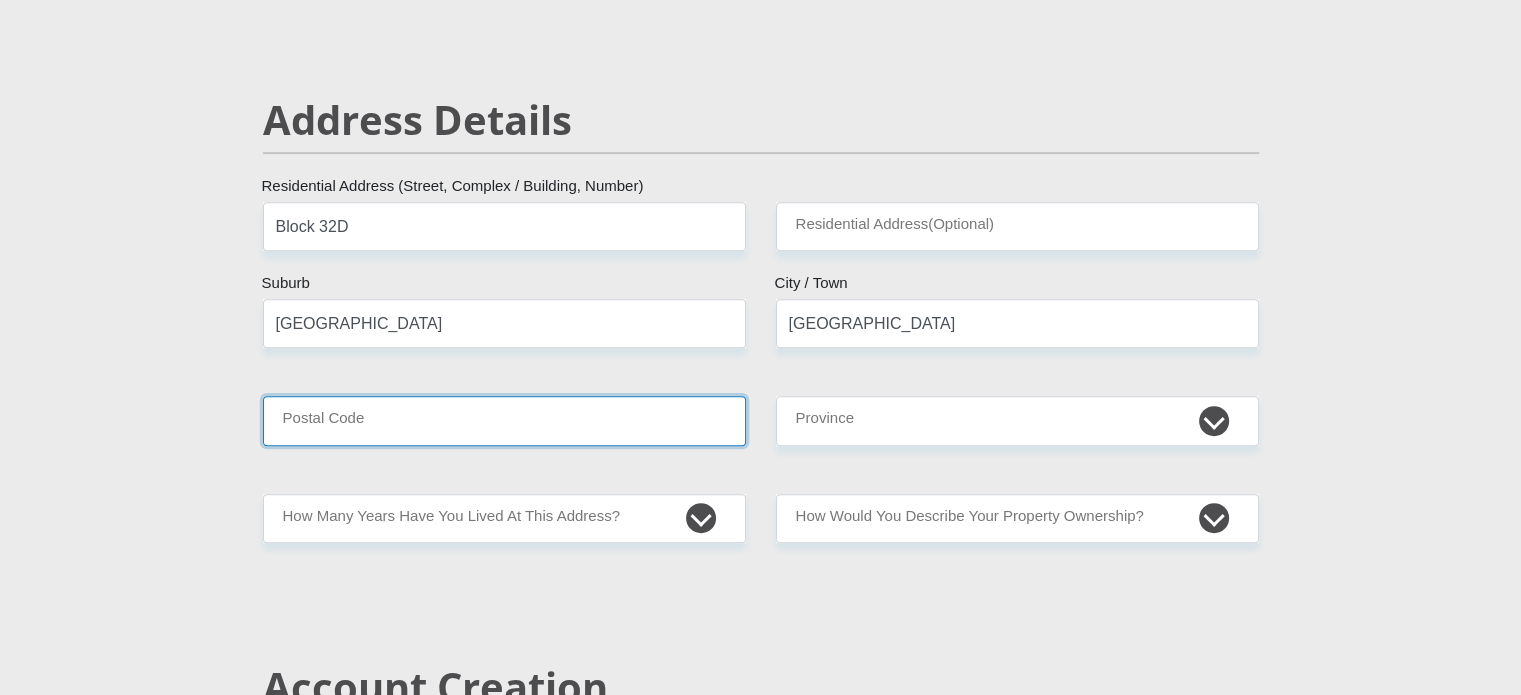 type on "0299" 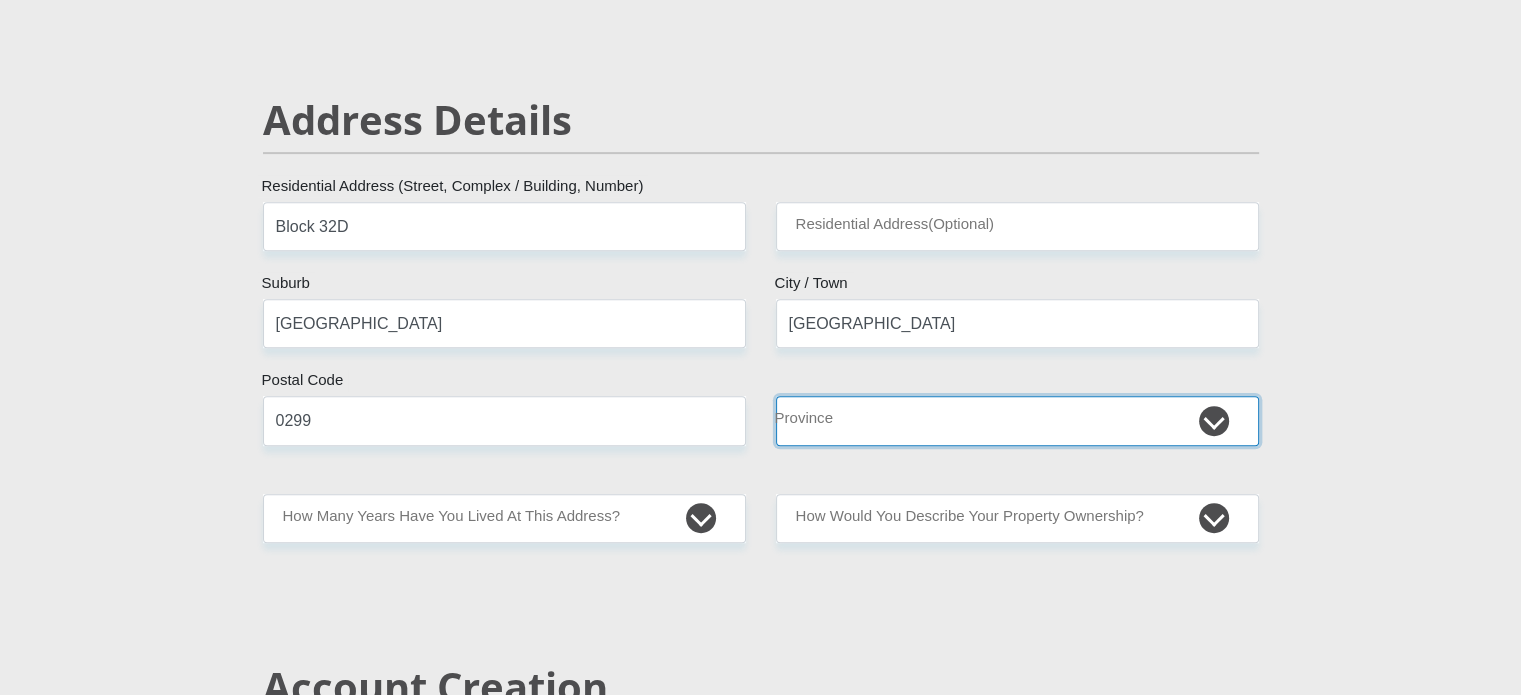 click on "Eastern Cape
Free State
Gauteng
KwaZulu-Natal
Limpopo
Mpumalanga
Northern Cape
North West
Western Cape" at bounding box center [1017, 420] 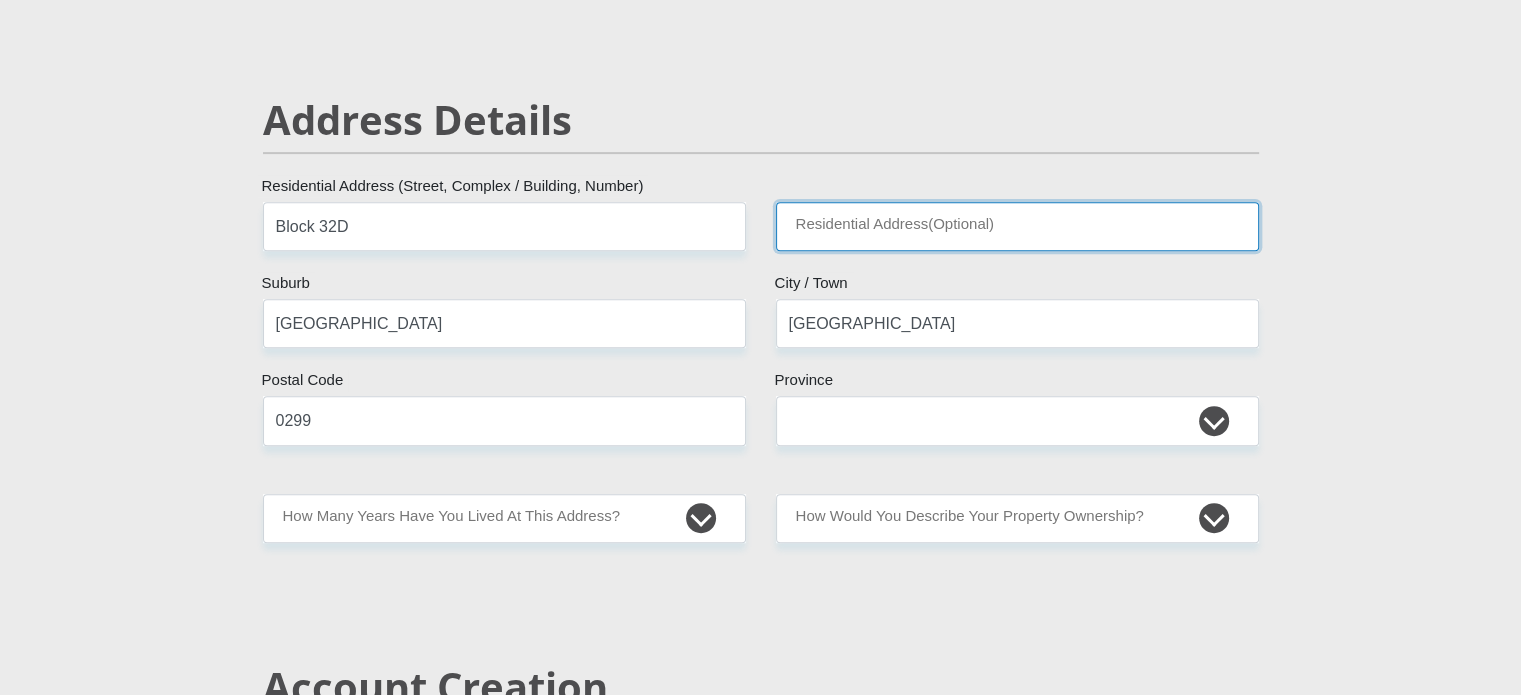 click on "Residential Address(Optional)" at bounding box center [1017, 226] 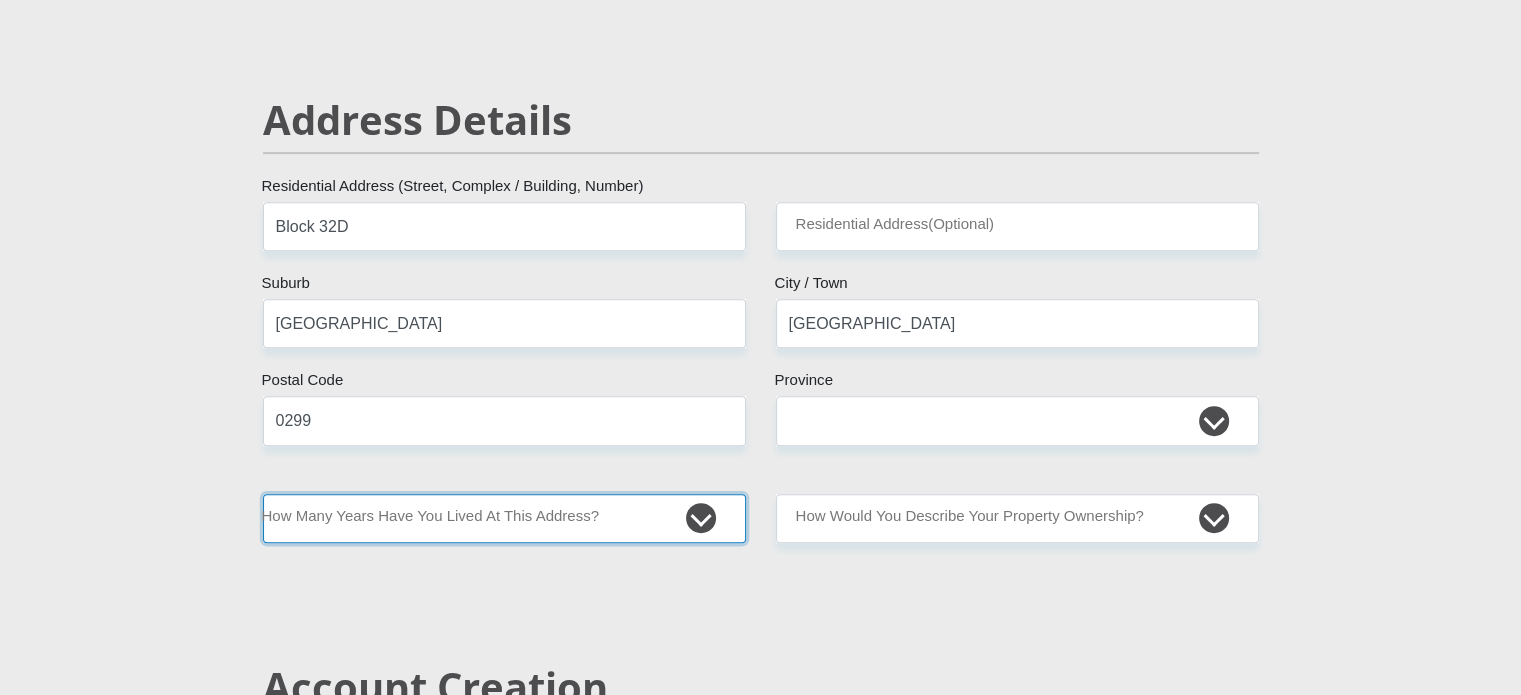 click on "less than 1 year
1-3 years
3-5 years
5+ years" at bounding box center [504, 518] 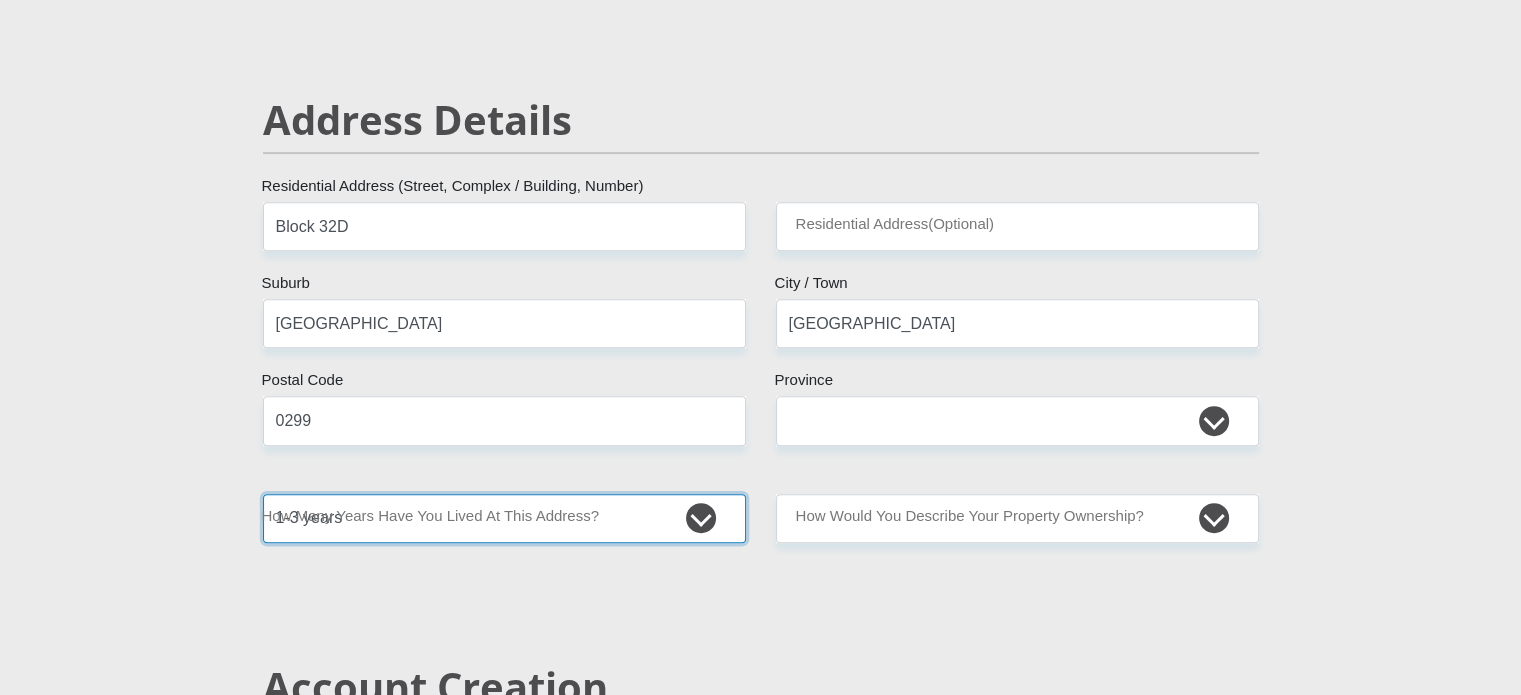 click on "less than 1 year
1-3 years
3-5 years
5+ years" at bounding box center (504, 518) 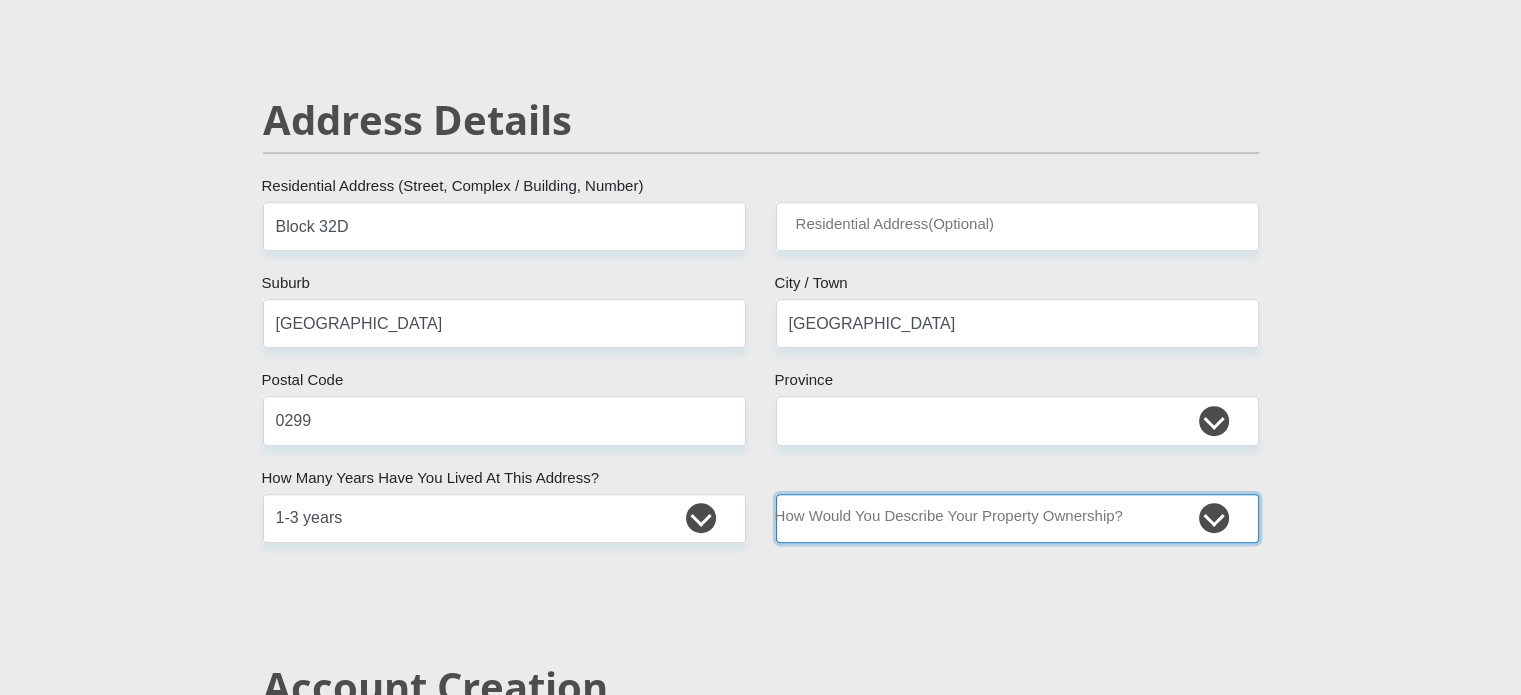 click on "Owned
Rented
Family Owned
Company Dwelling" at bounding box center [1017, 518] 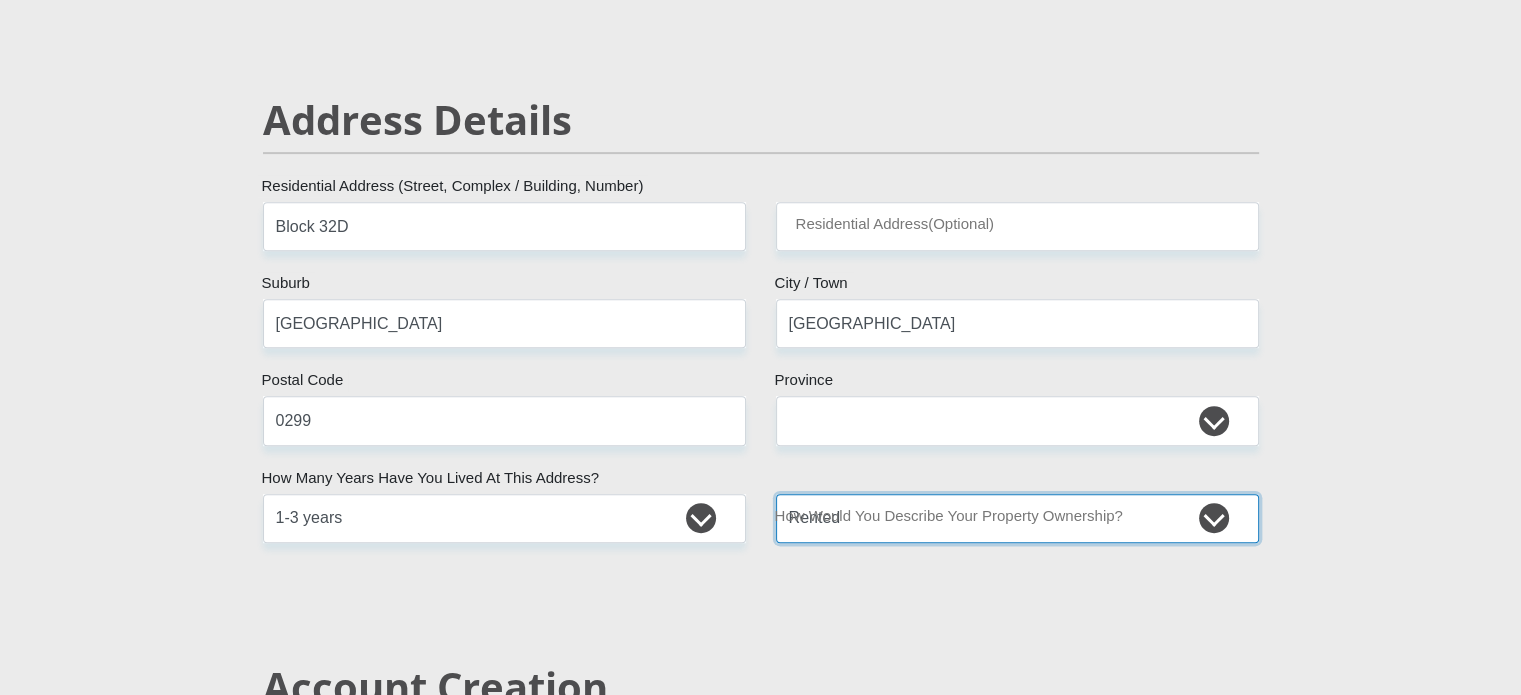 click on "Owned
Rented
Family Owned
Company Dwelling" at bounding box center [1017, 518] 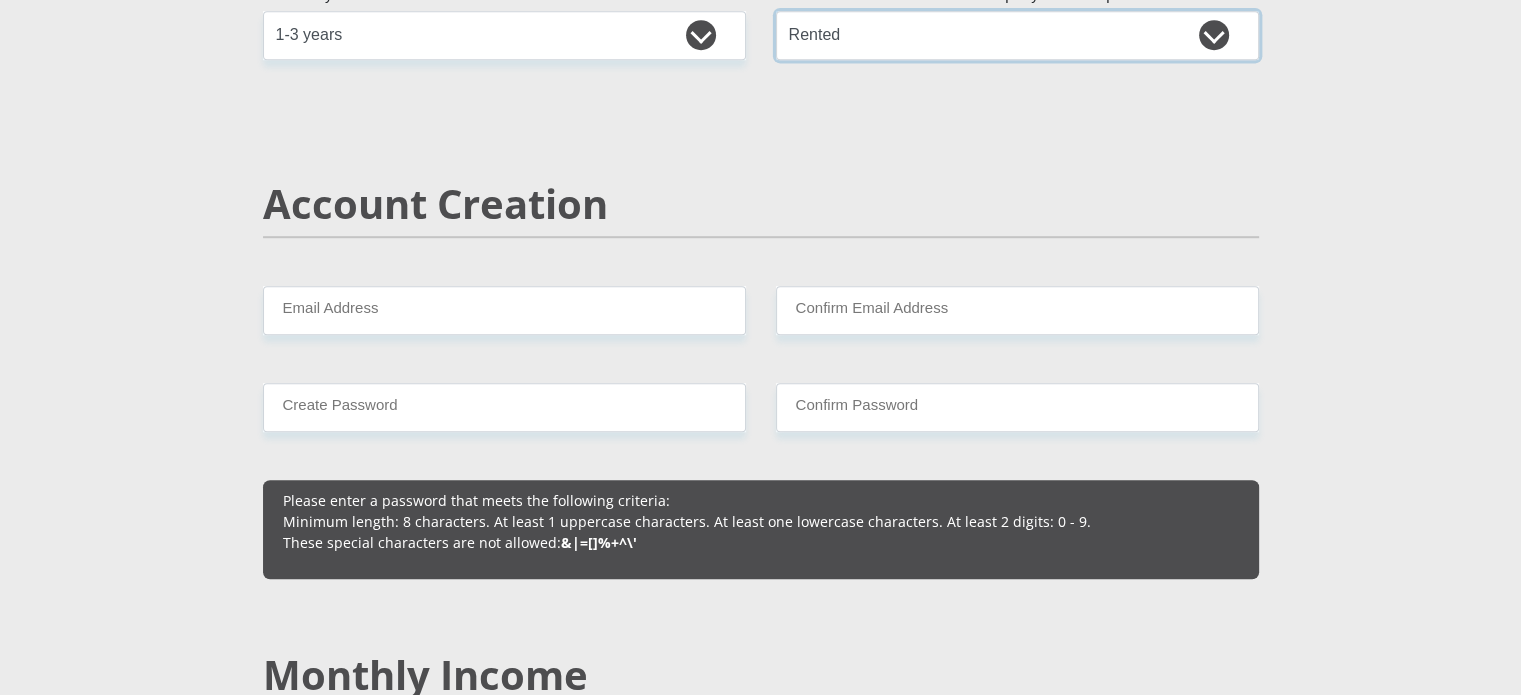 scroll, scrollTop: 1300, scrollLeft: 0, axis: vertical 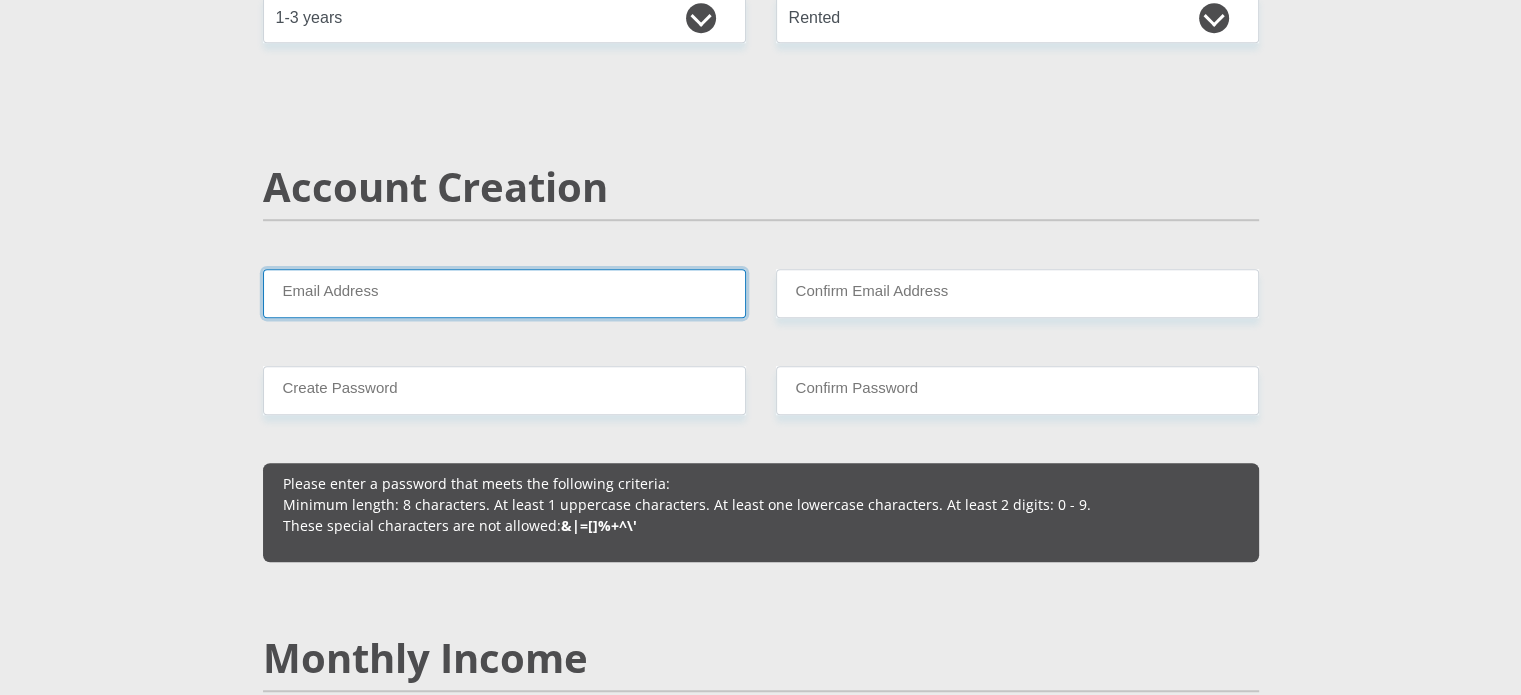 click on "Email Address" at bounding box center [504, 293] 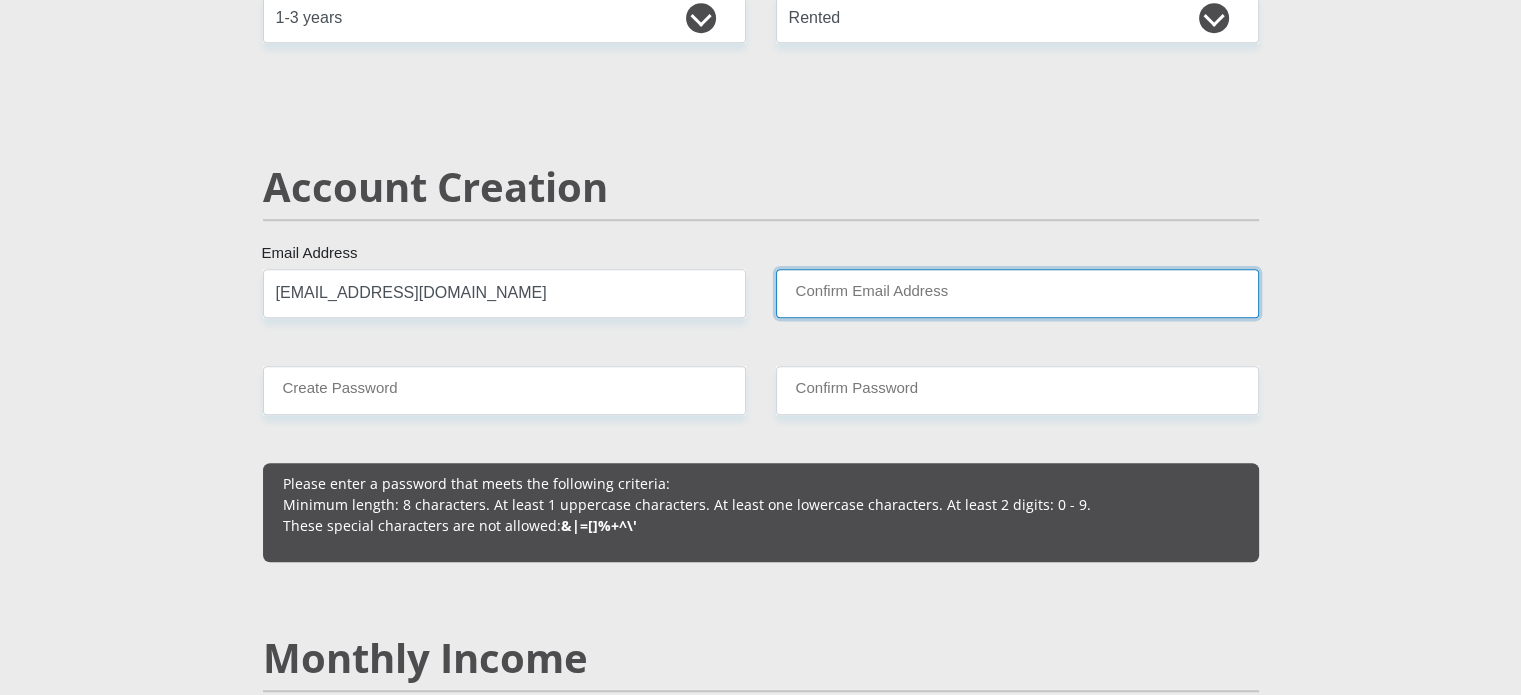type on "j7shzb992@gmail.com" 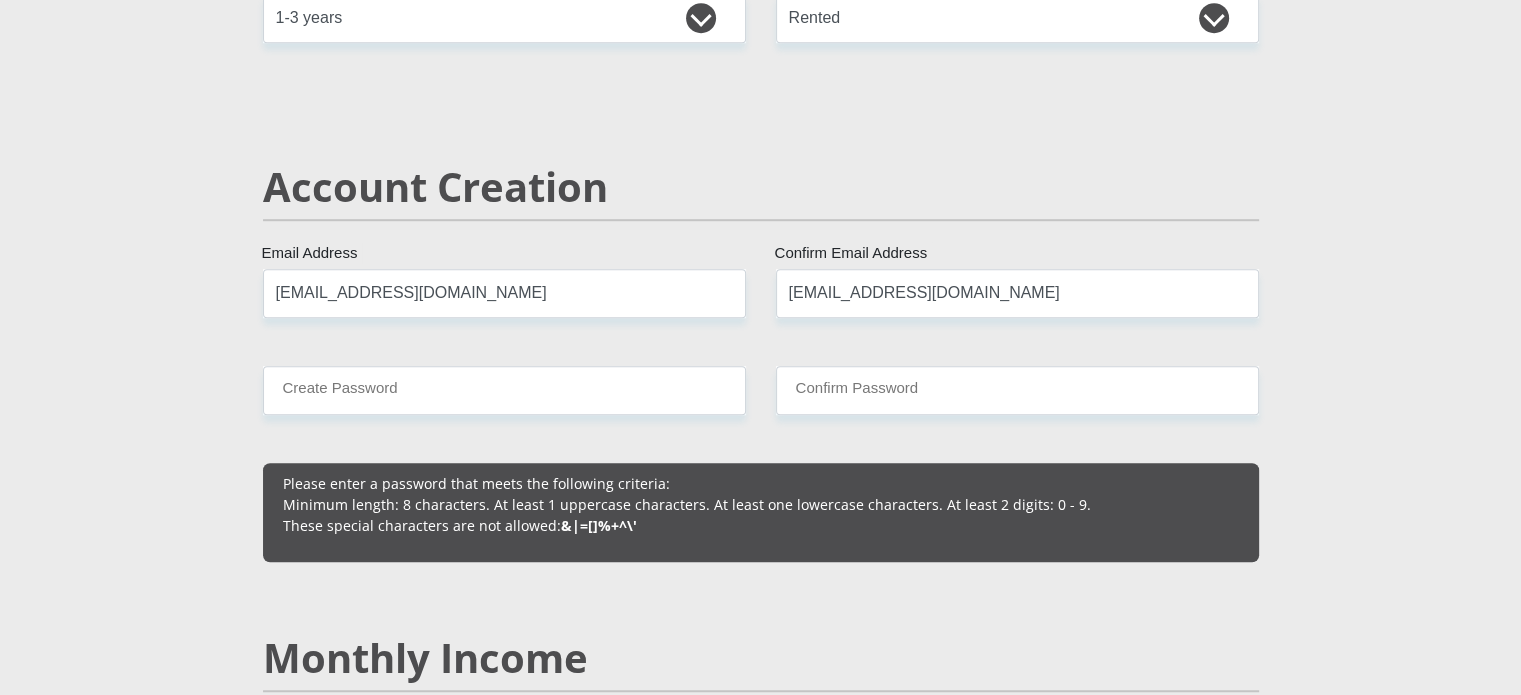type 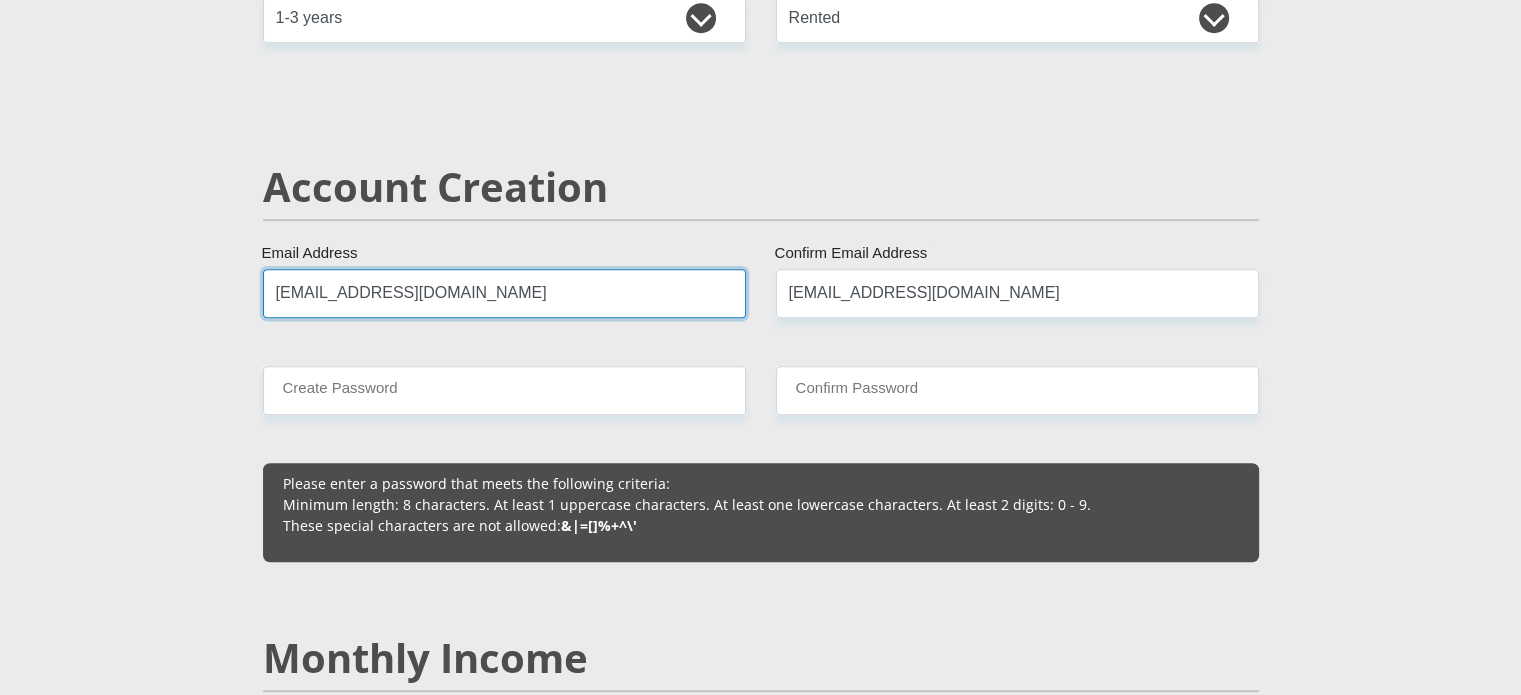 type 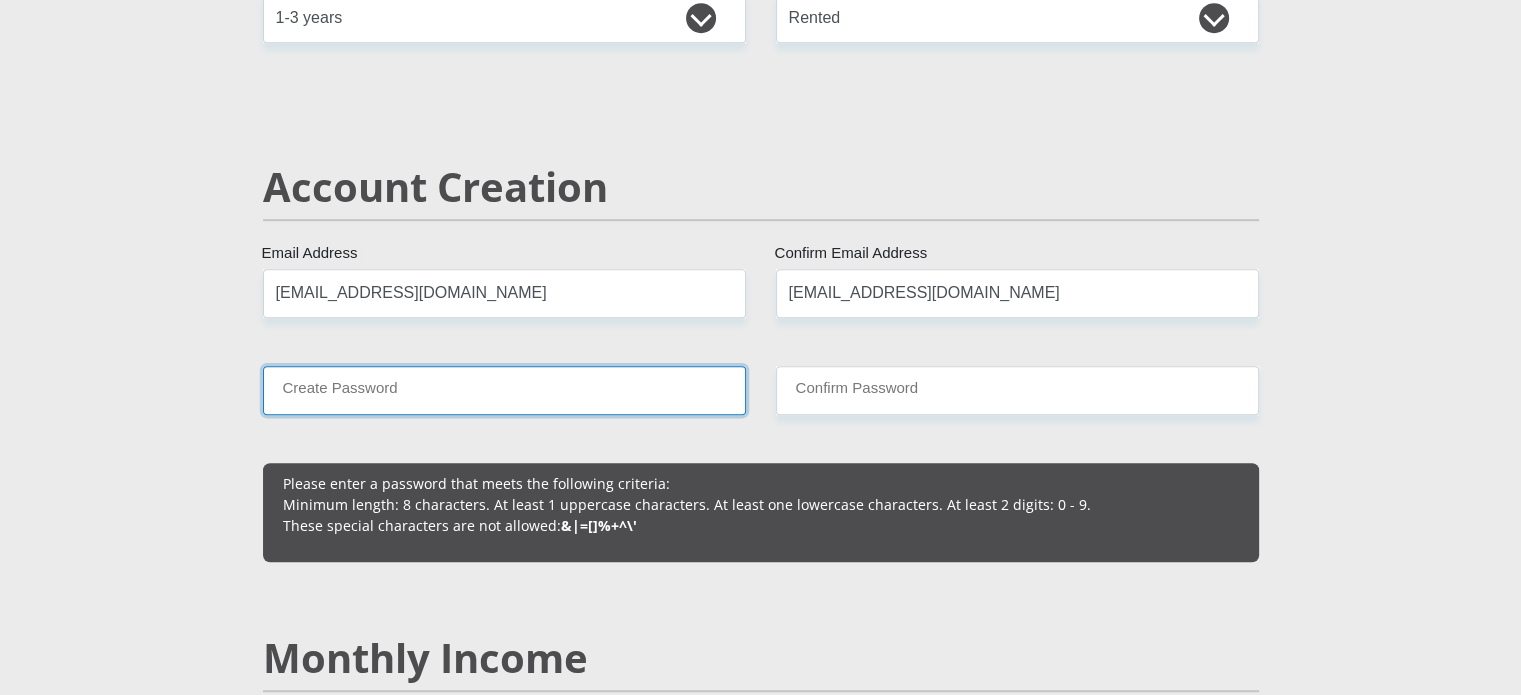 click on "Create Password" at bounding box center [504, 390] 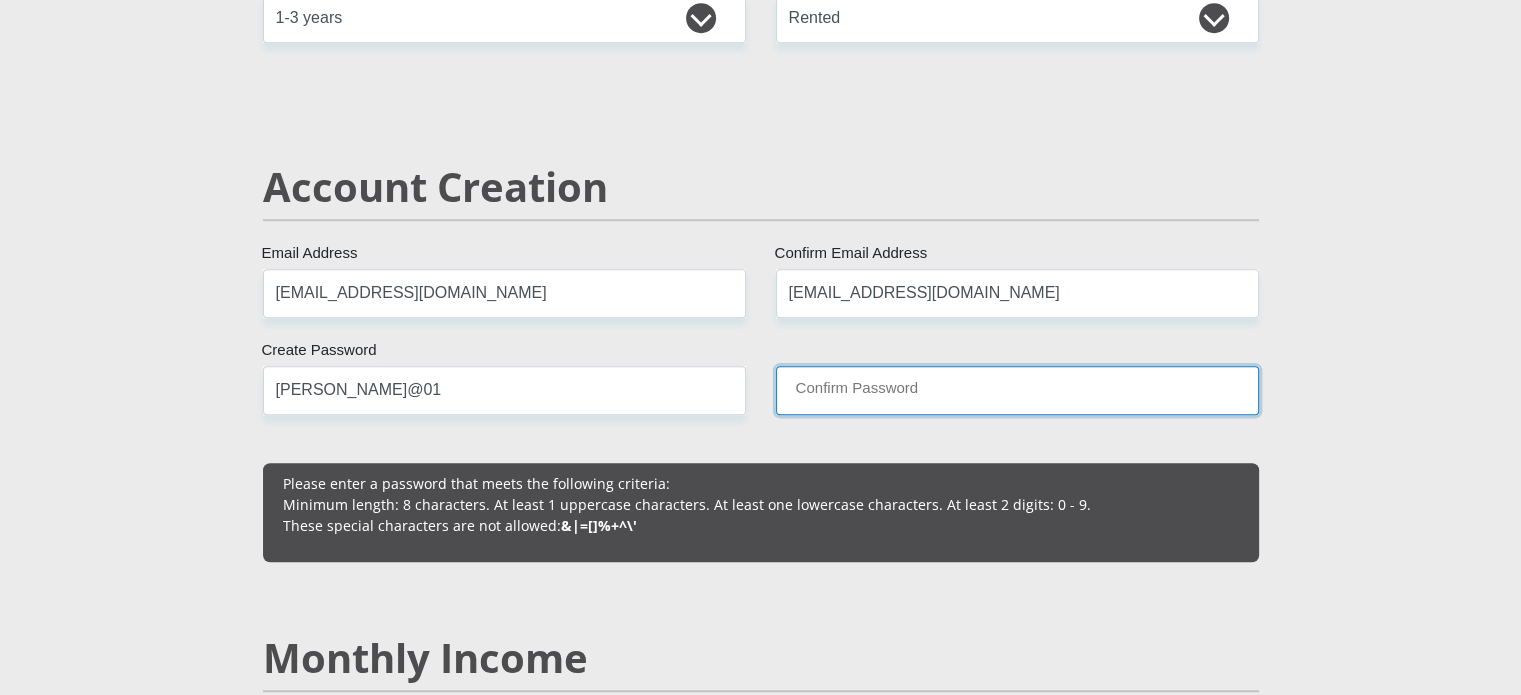 click on "Confirm Password" at bounding box center [1017, 390] 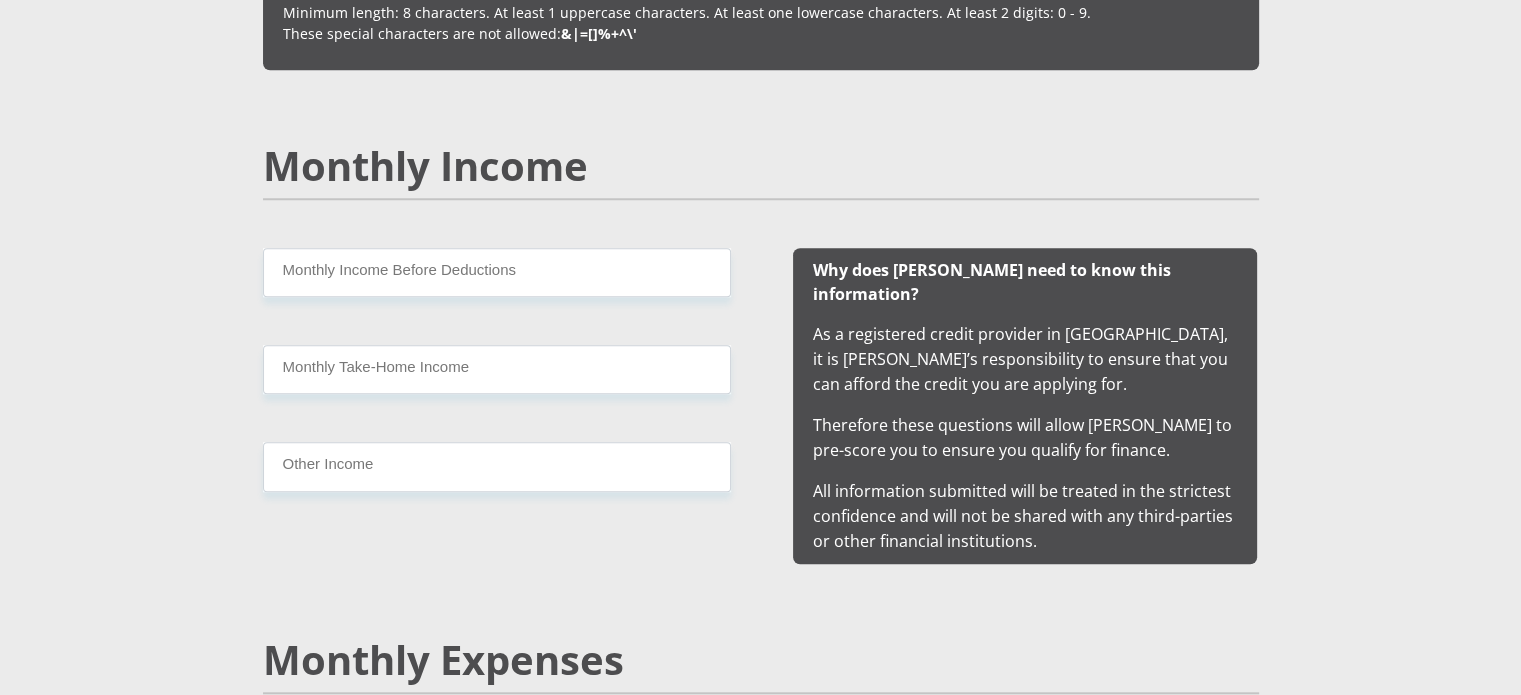 scroll, scrollTop: 1800, scrollLeft: 0, axis: vertical 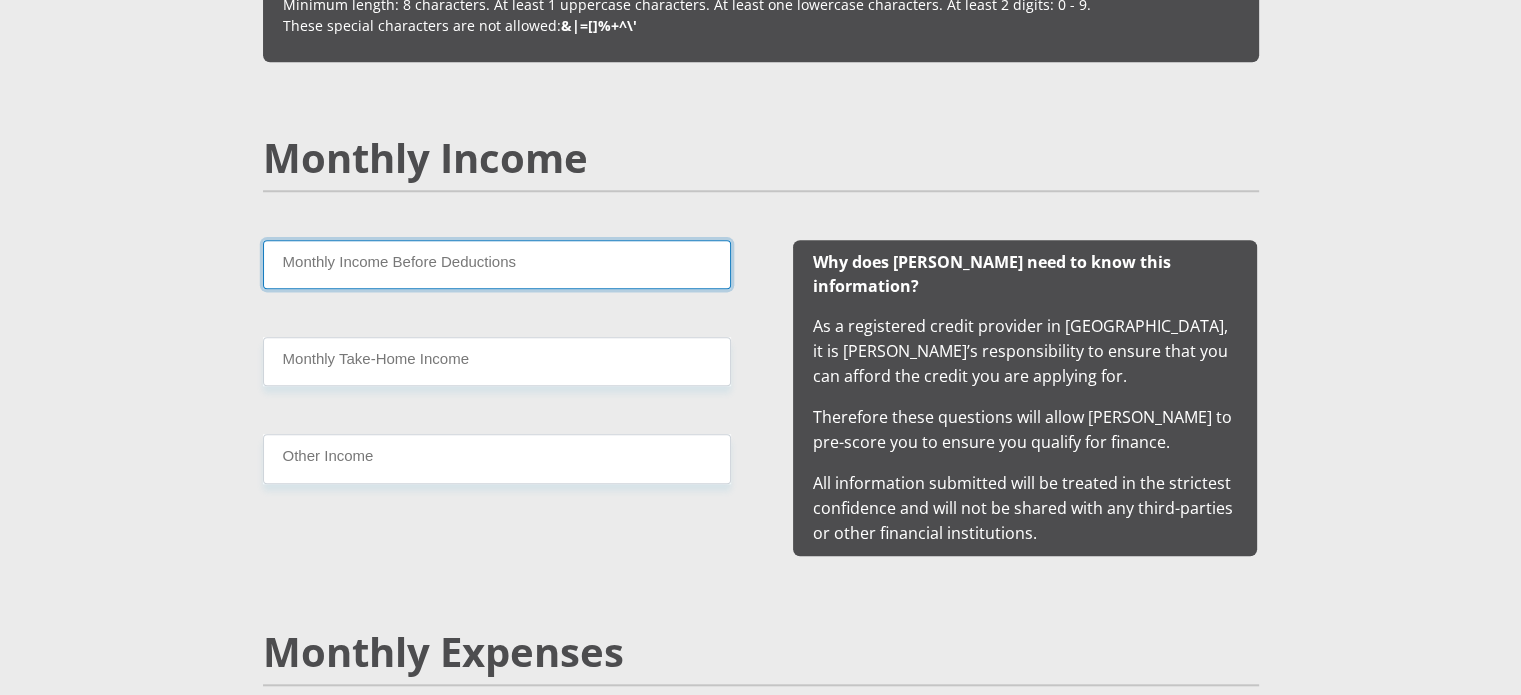click on "Monthly Income Before Deductions" at bounding box center [497, 264] 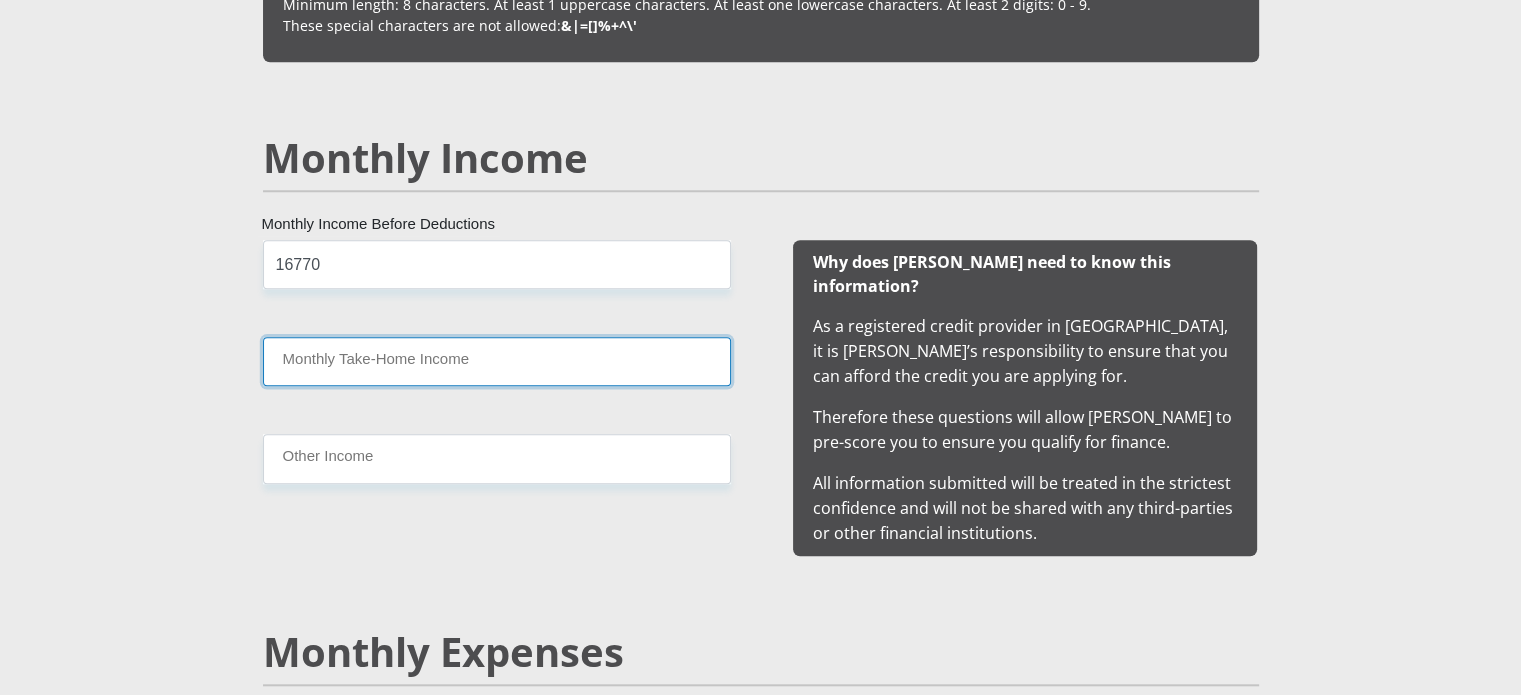 click on "Monthly Take-Home Income" at bounding box center (497, 361) 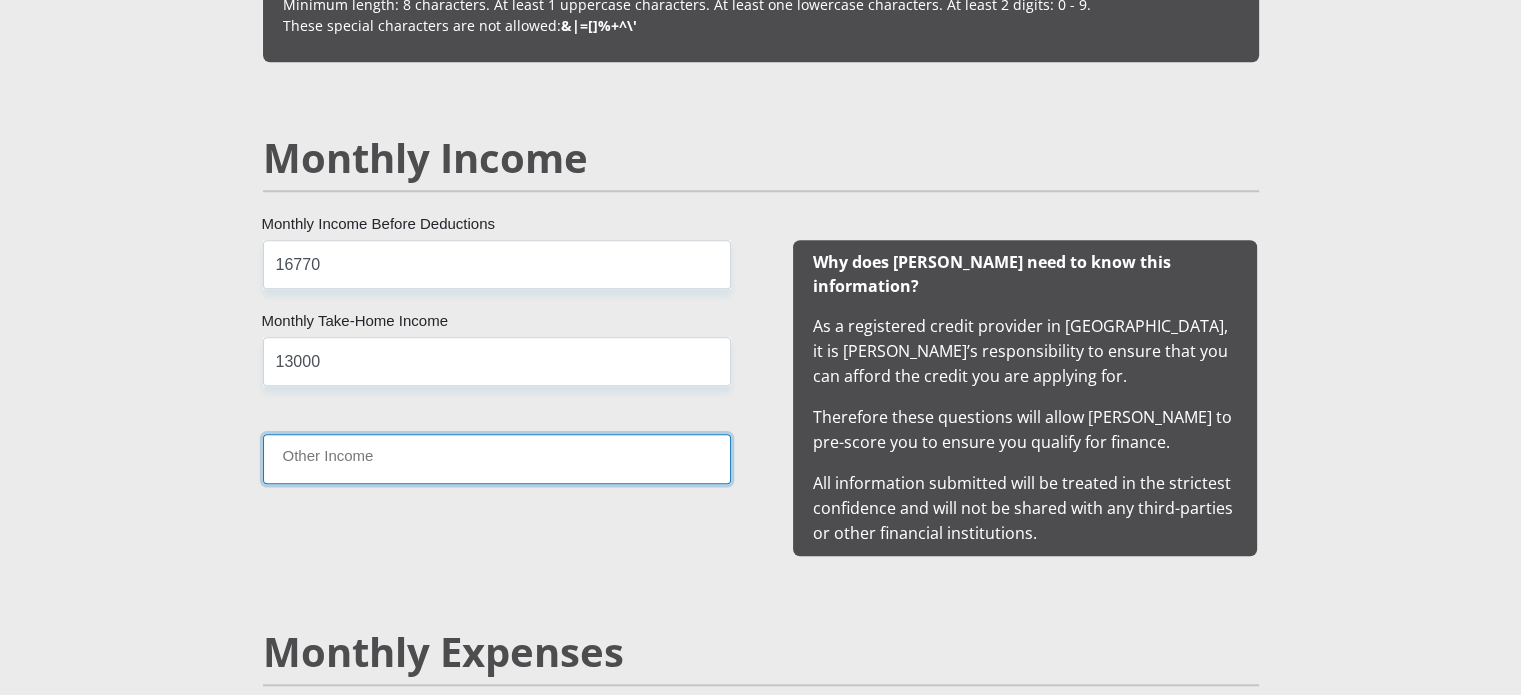 click on "Other Income" at bounding box center [497, 458] 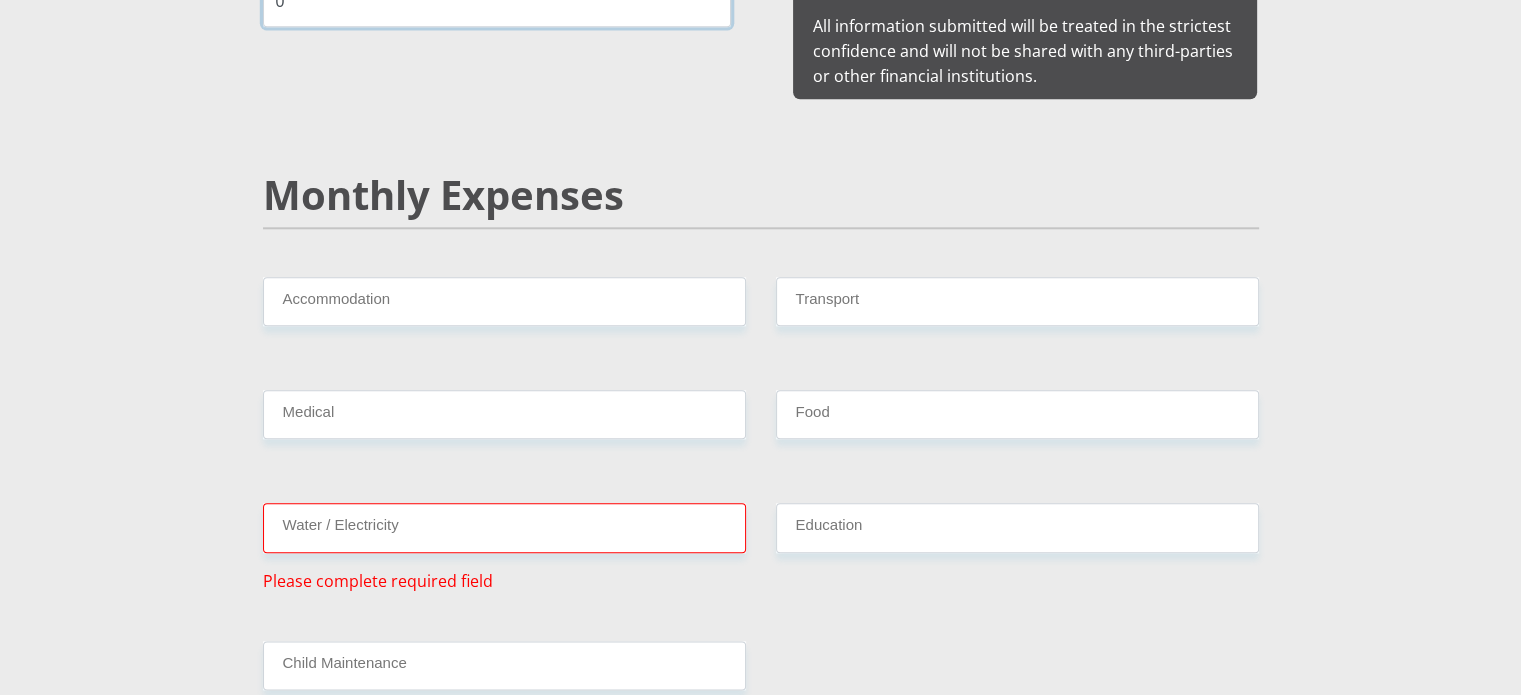 scroll, scrollTop: 2300, scrollLeft: 0, axis: vertical 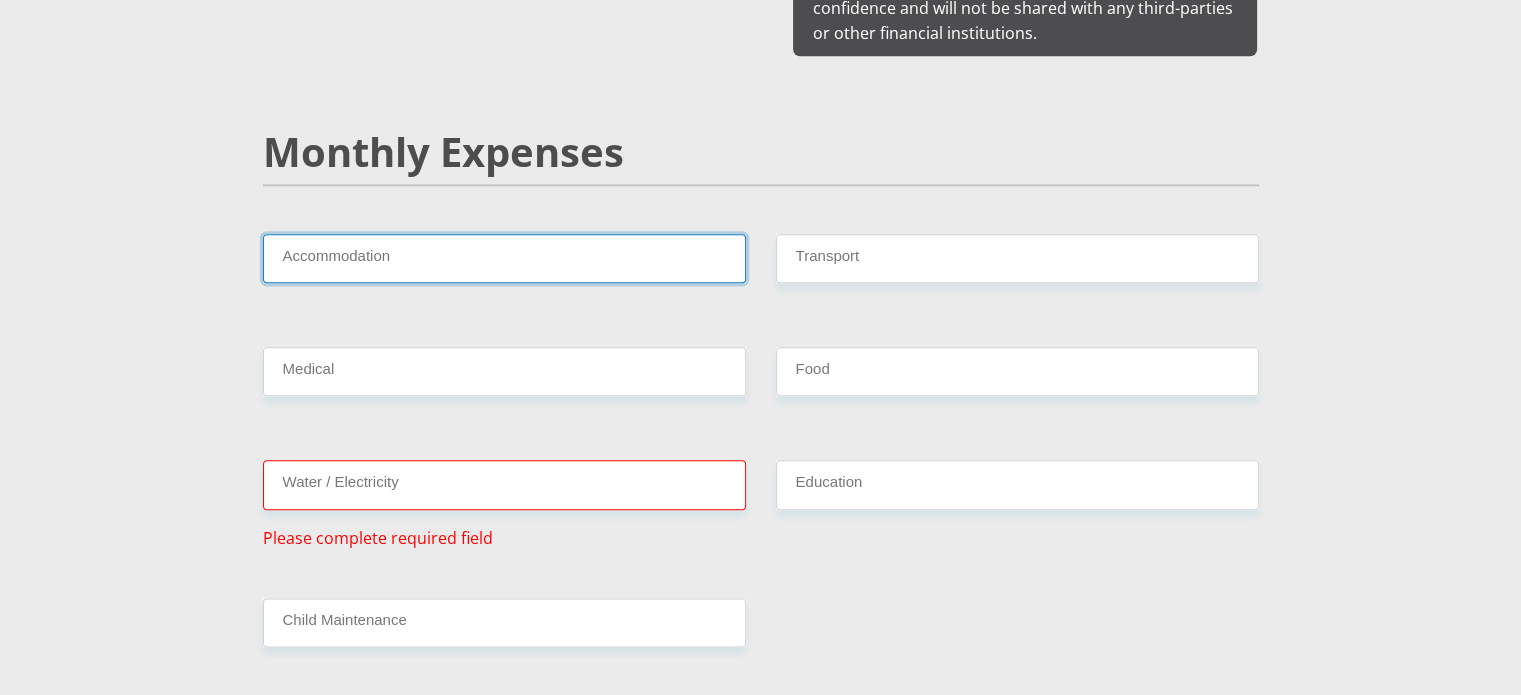 click on "Accommodation" at bounding box center [504, 258] 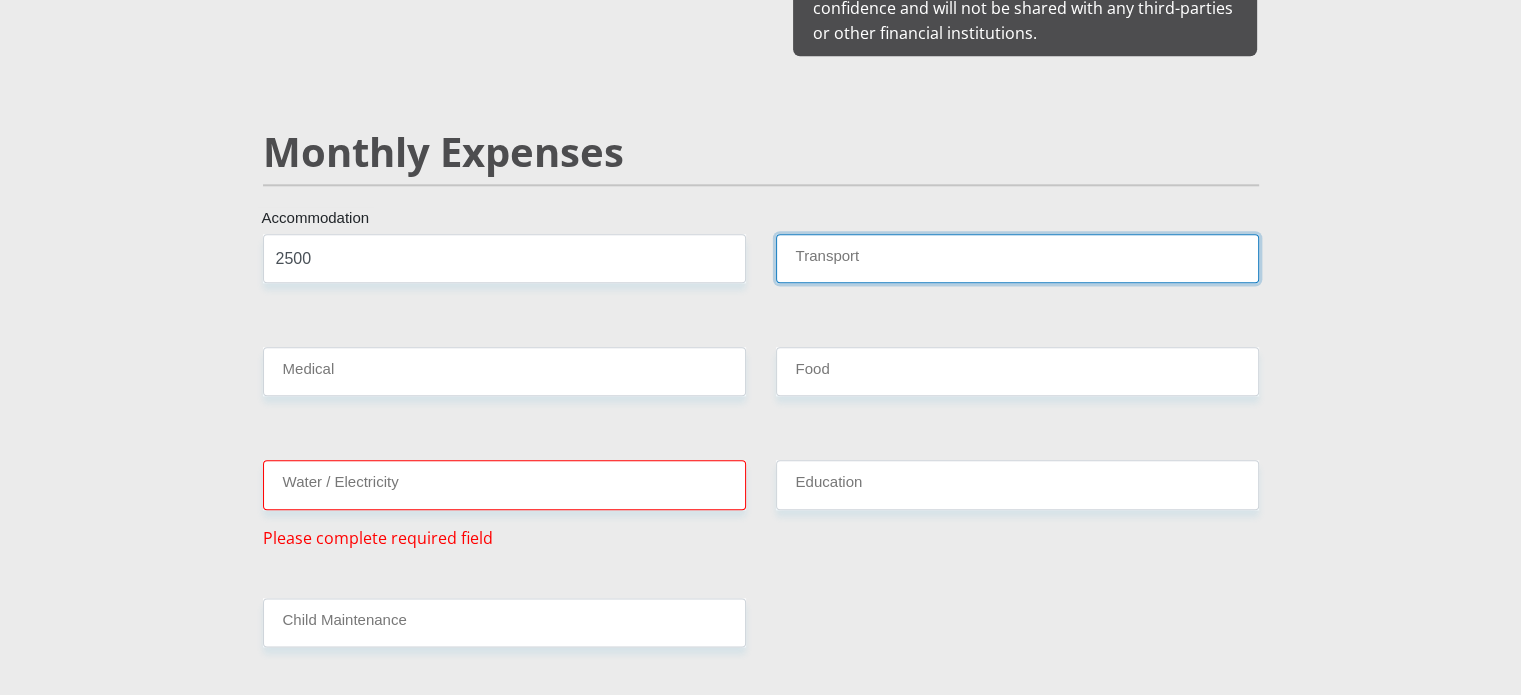 click on "Transport" at bounding box center (1017, 258) 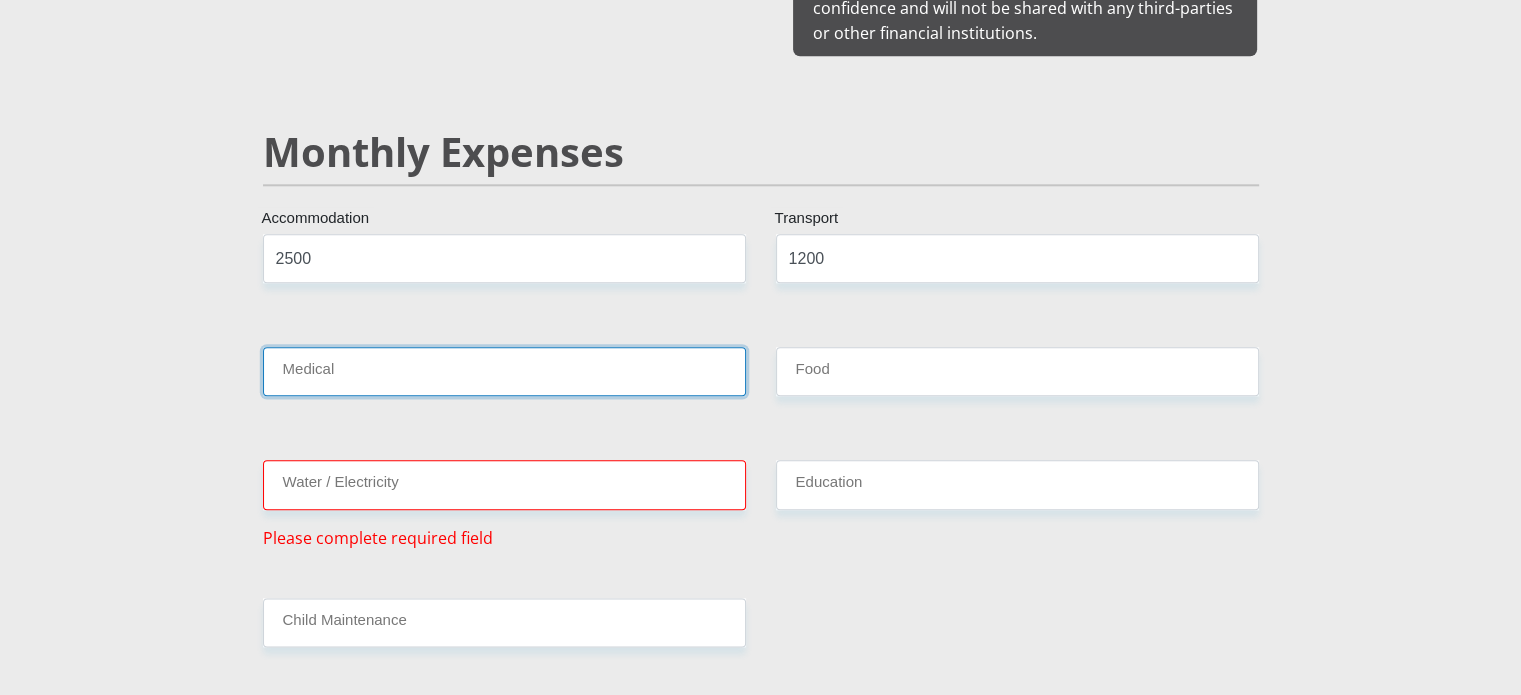 click on "Medical" at bounding box center [504, 371] 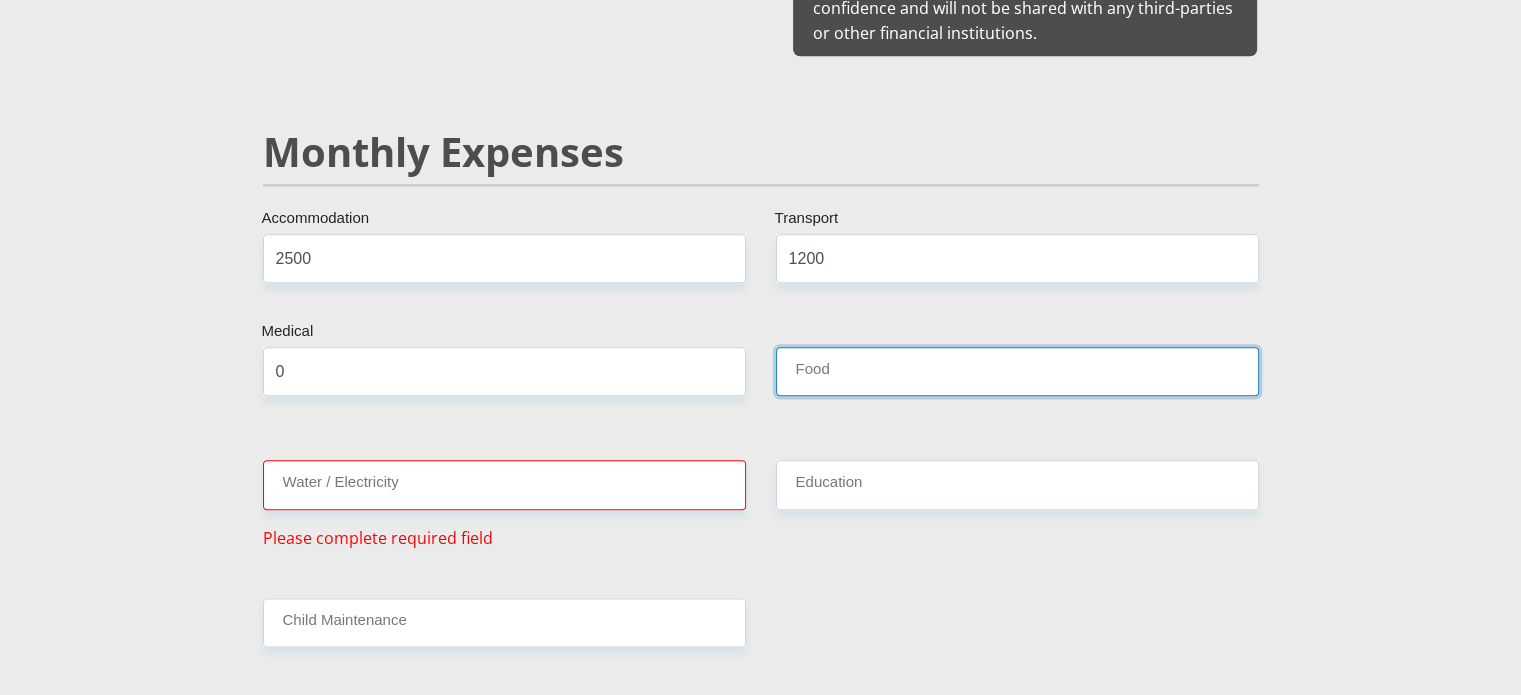 click on "Food" at bounding box center (1017, 371) 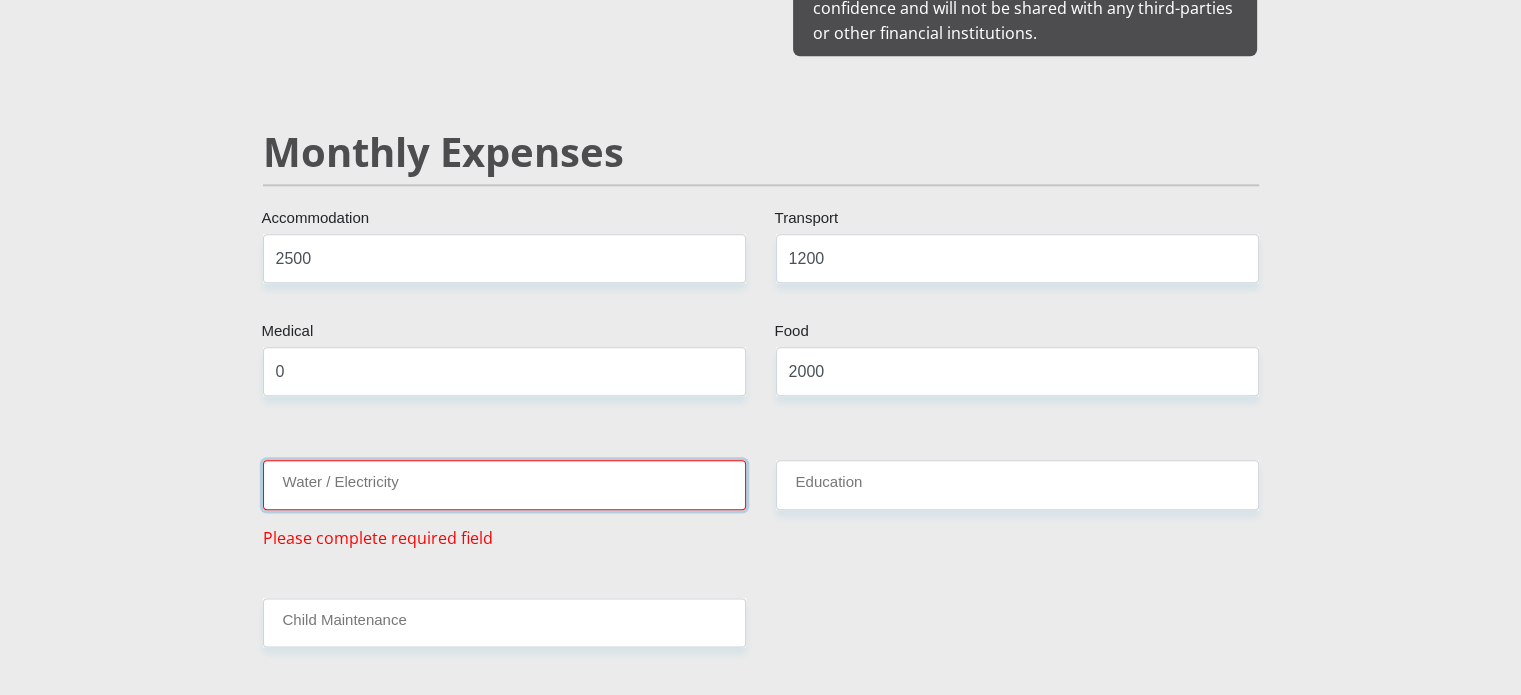 drag, startPoint x: 629, startPoint y: 457, endPoint x: 605, endPoint y: 466, distance: 25.632011 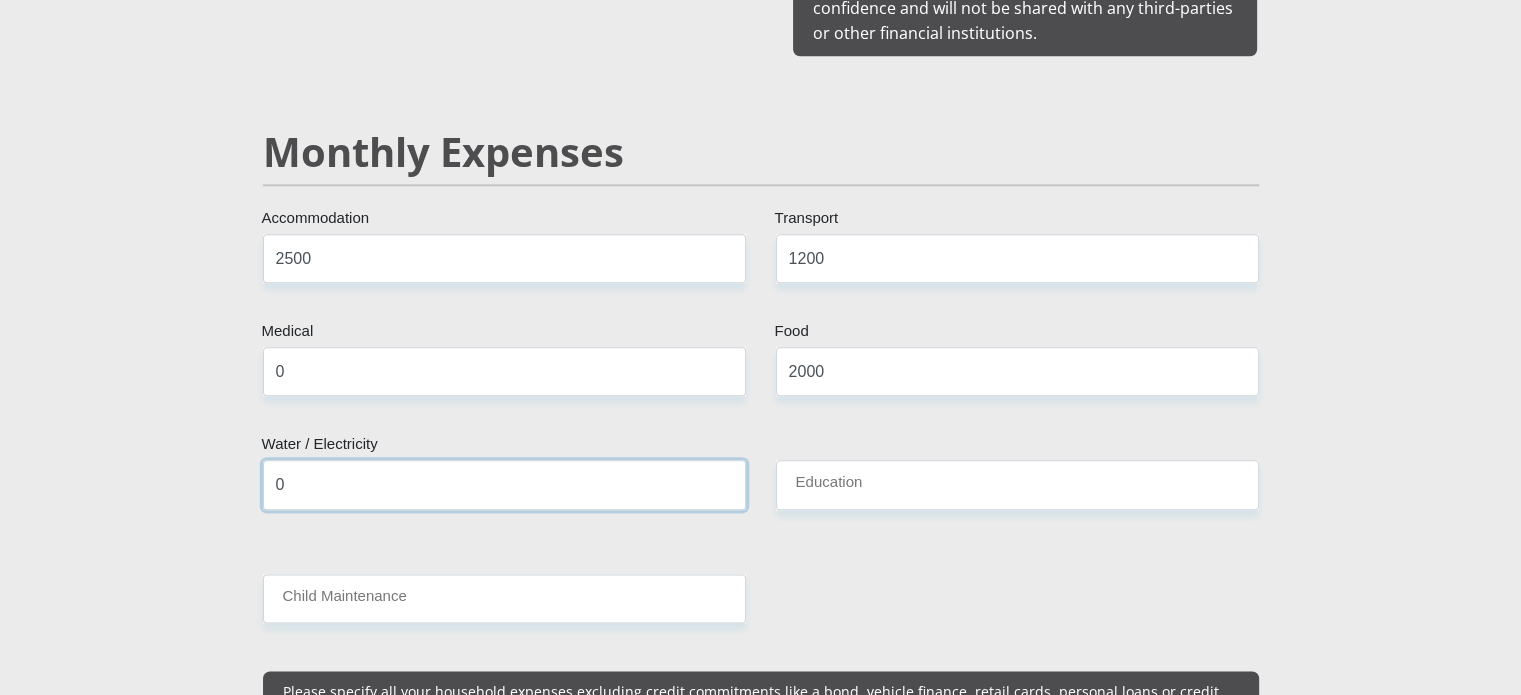 type on "0" 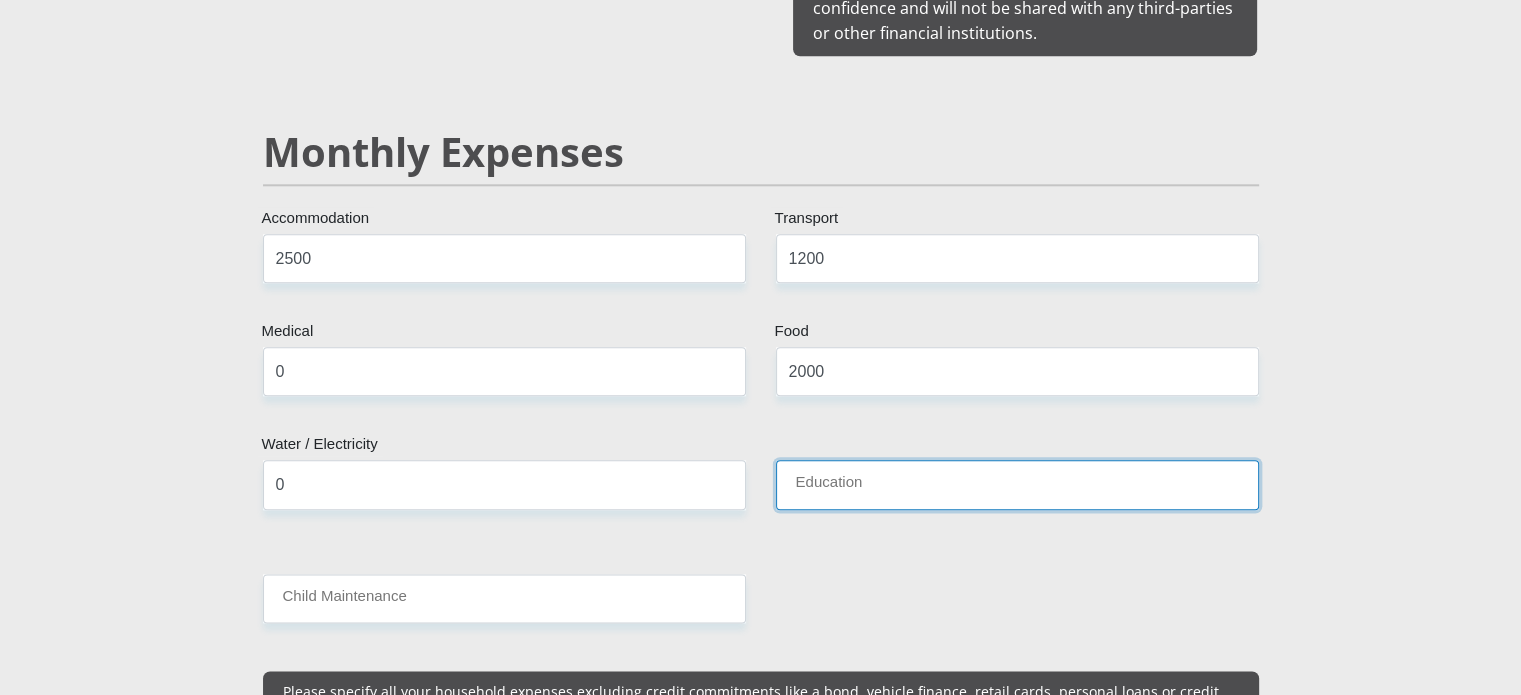 click on "Education" at bounding box center (1017, 484) 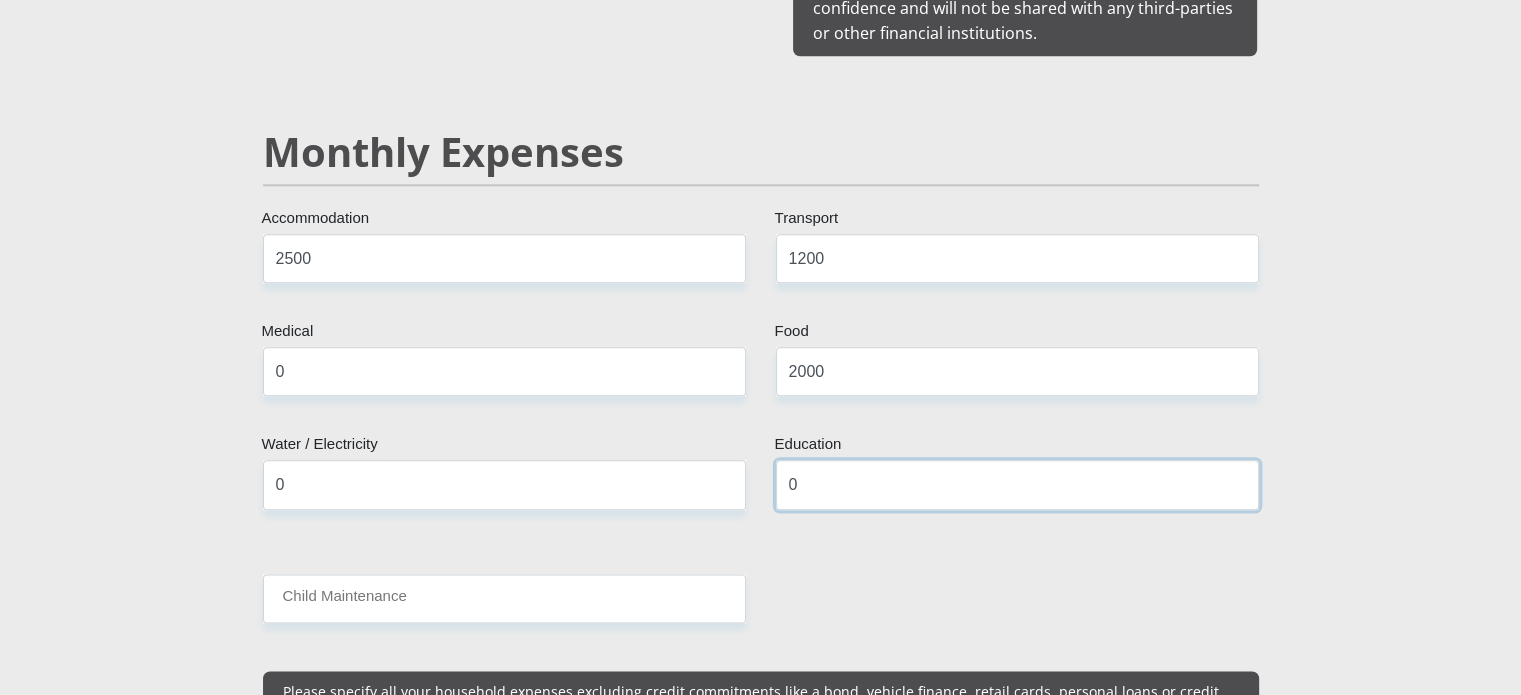 type on "0" 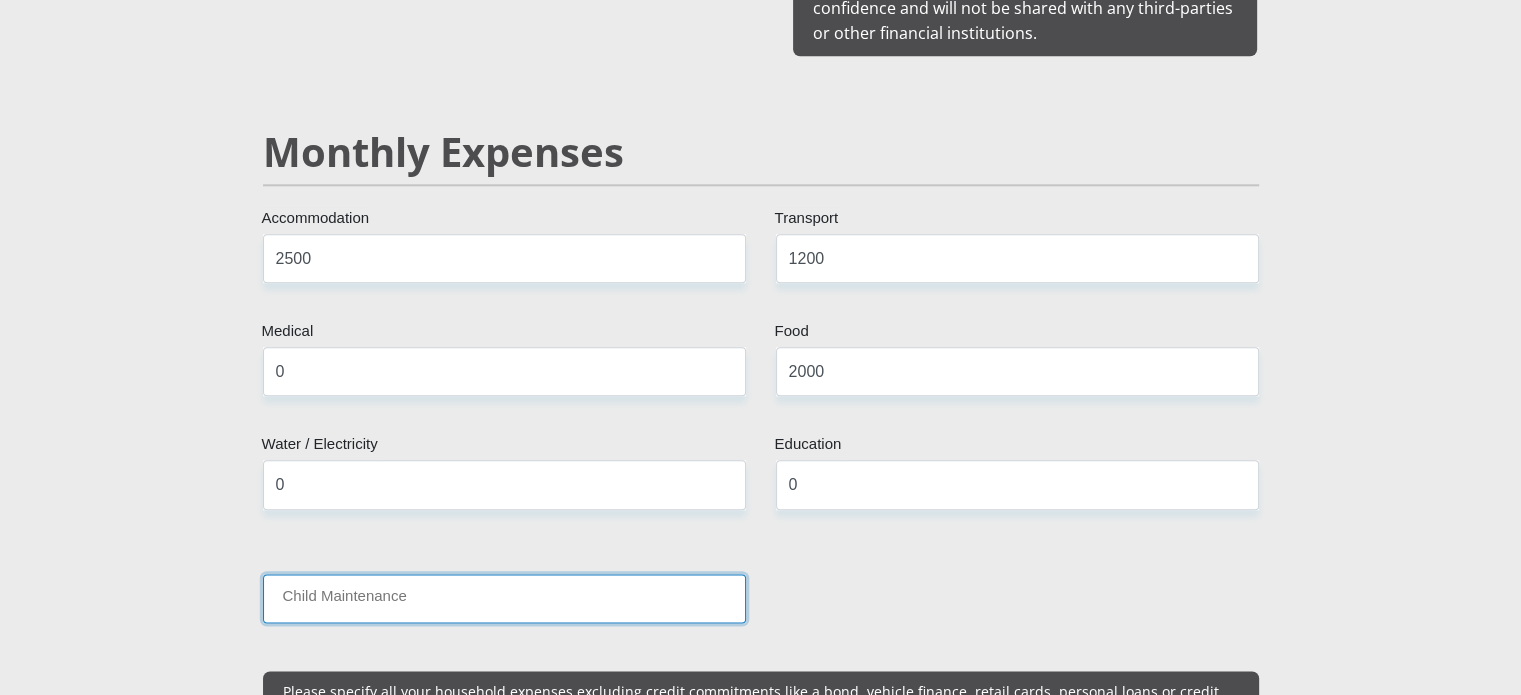 click on "Child Maintenance" at bounding box center (504, 598) 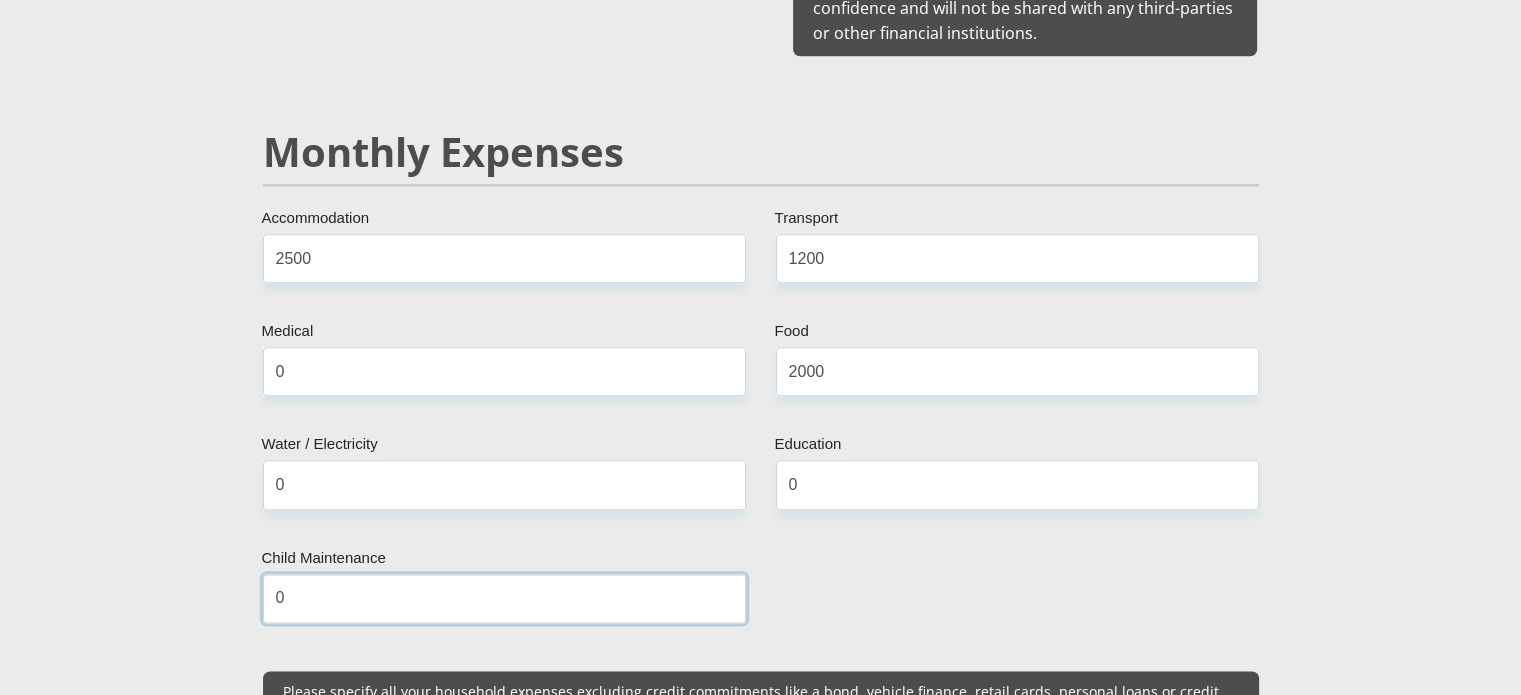 type on "0" 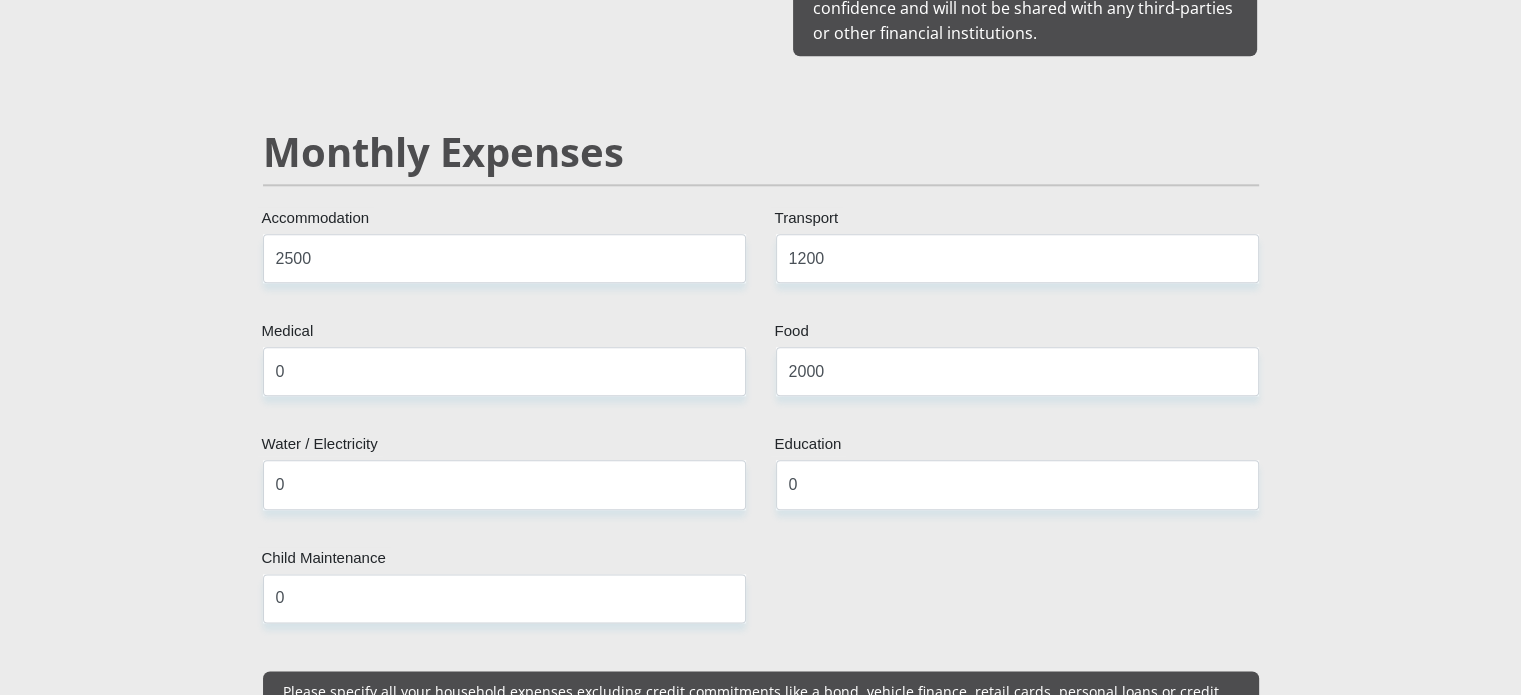 click on "Mr
Ms
Mrs
Dr
Other
Title
Kayron
First Name
Raphunga
Surname
9708060974085
South African ID Number
Please input valid ID number
South Africa
Afghanistan
Aland Islands
Albania
Algeria
America Samoa
American Virgin Islands
Andorra
Angola
Anguilla
Antarctica
Antigua and Barbuda
Argentina" at bounding box center (761, 890) 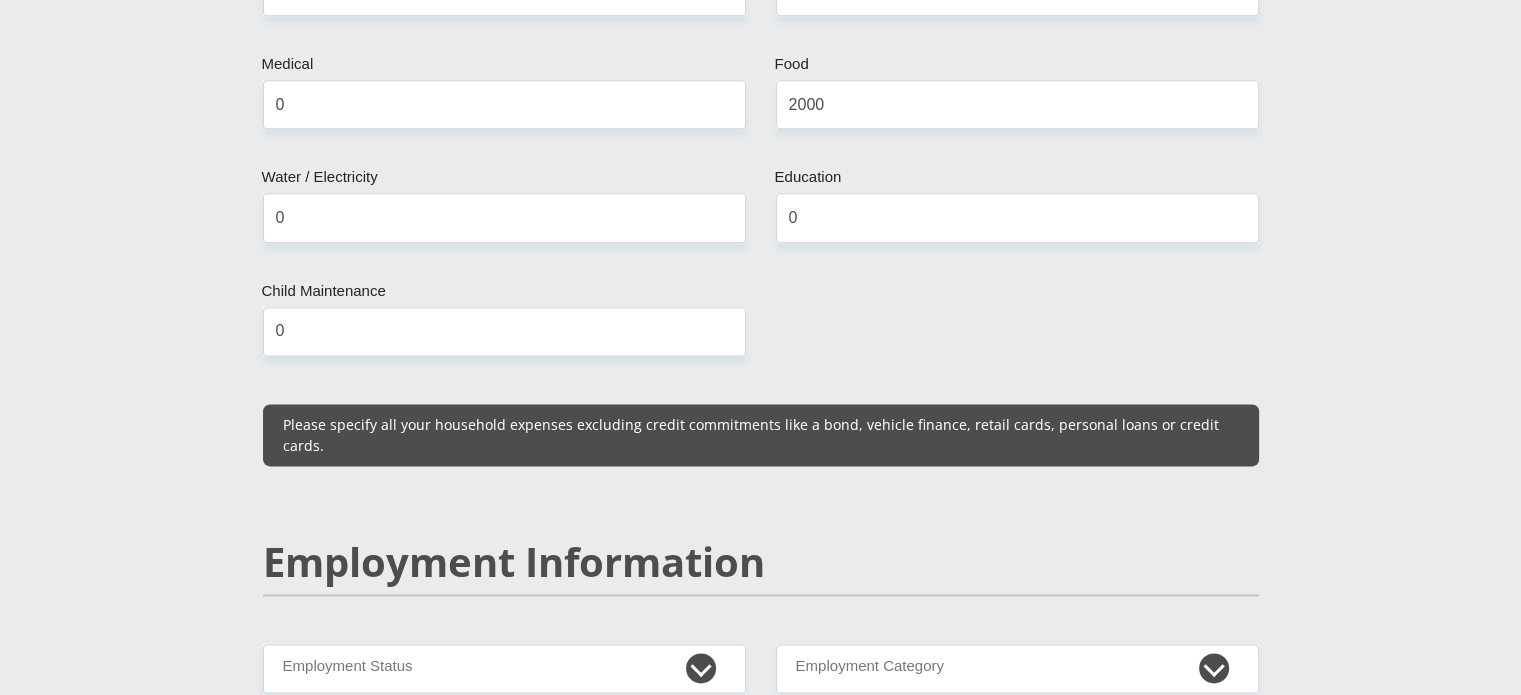 scroll, scrollTop: 2600, scrollLeft: 0, axis: vertical 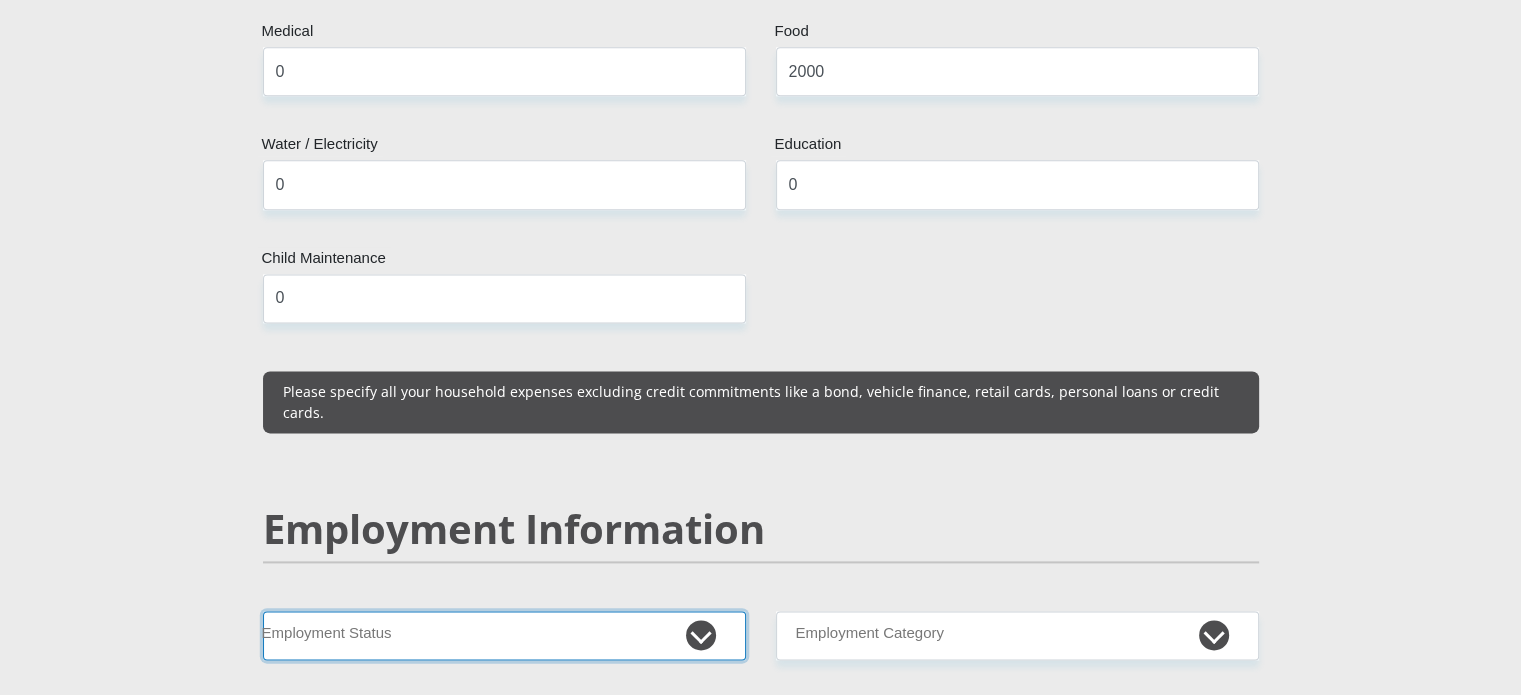 click on "Permanent/Full-time
Part-time/Casual
Contract Worker
Self-Employed
Housewife
Retired
Student
Medically Boarded
Disability
Unemployed" at bounding box center (504, 635) 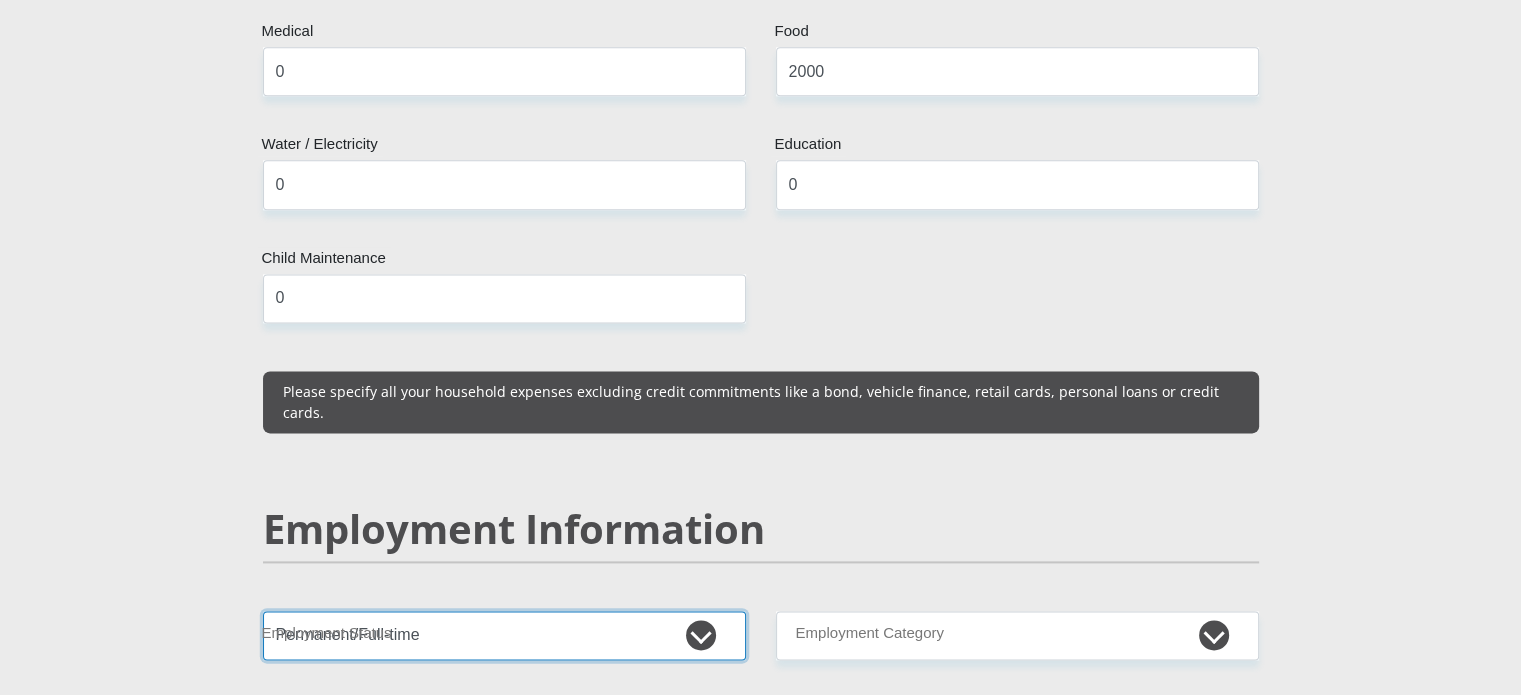 click on "Permanent/Full-time
Part-time/Casual
Contract Worker
Self-Employed
Housewife
Retired
Student
Medically Boarded
Disability
Unemployed" at bounding box center [504, 635] 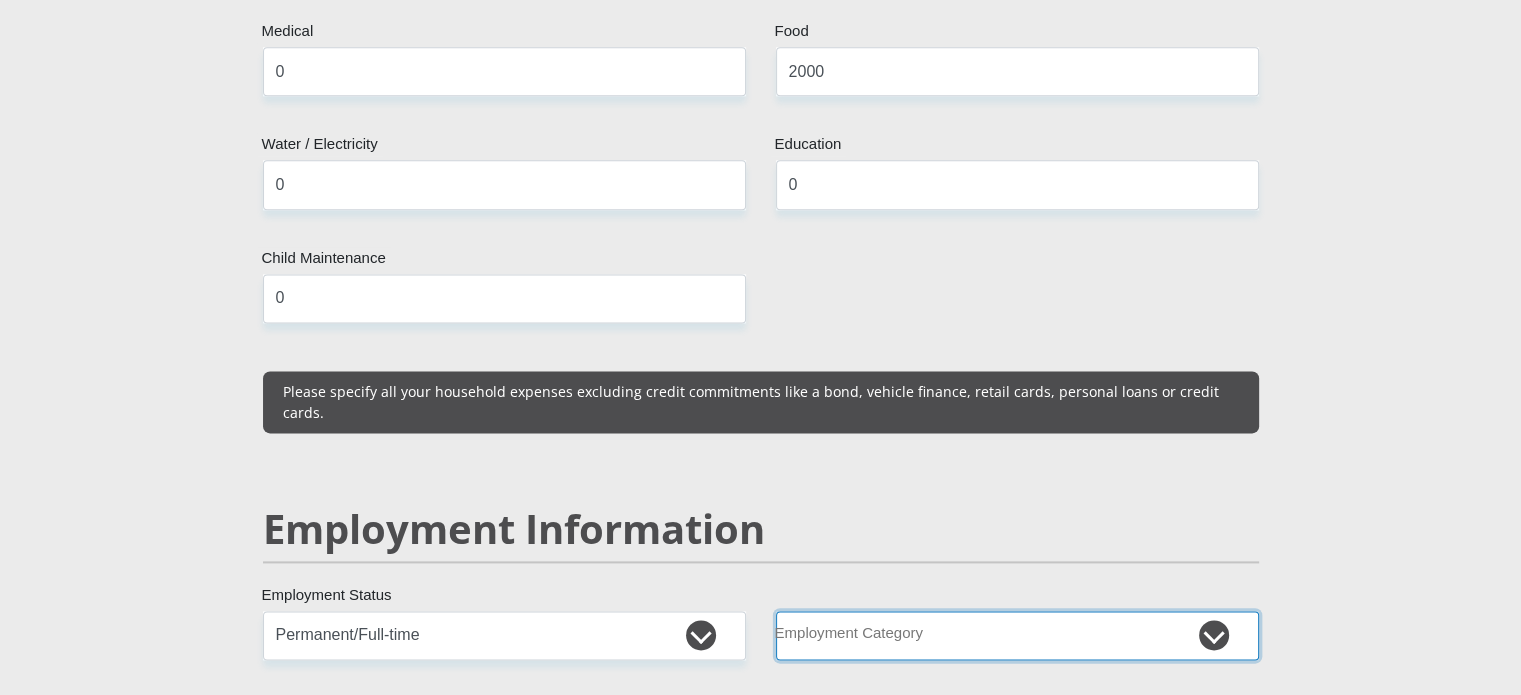 click on "AGRICULTURE
ALCOHOL & TOBACCO
CONSTRUCTION MATERIALS
METALLURGY
EQUIPMENT FOR RENEWABLE ENERGY
SPECIALIZED CONTRACTORS
CAR
GAMING (INCL. INTERNET
OTHER WHOLESALE
UNLICENSED PHARMACEUTICALS
CURRENCY EXCHANGE HOUSES
OTHER FINANCIAL INSTITUTIONS & INSURANCE
REAL ESTATE AGENTS
OIL & GAS
OTHER MATERIALS (E.G. IRON ORE)
PRECIOUS STONES & PRECIOUS METALS
POLITICAL ORGANIZATIONS
RELIGIOUS ORGANIZATIONS(NOT SECTS)
ACTI. HAVING BUSINESS DEAL WITH PUBLIC ADMINISTRATION
LAUNDROMATS" at bounding box center (1017, 635) 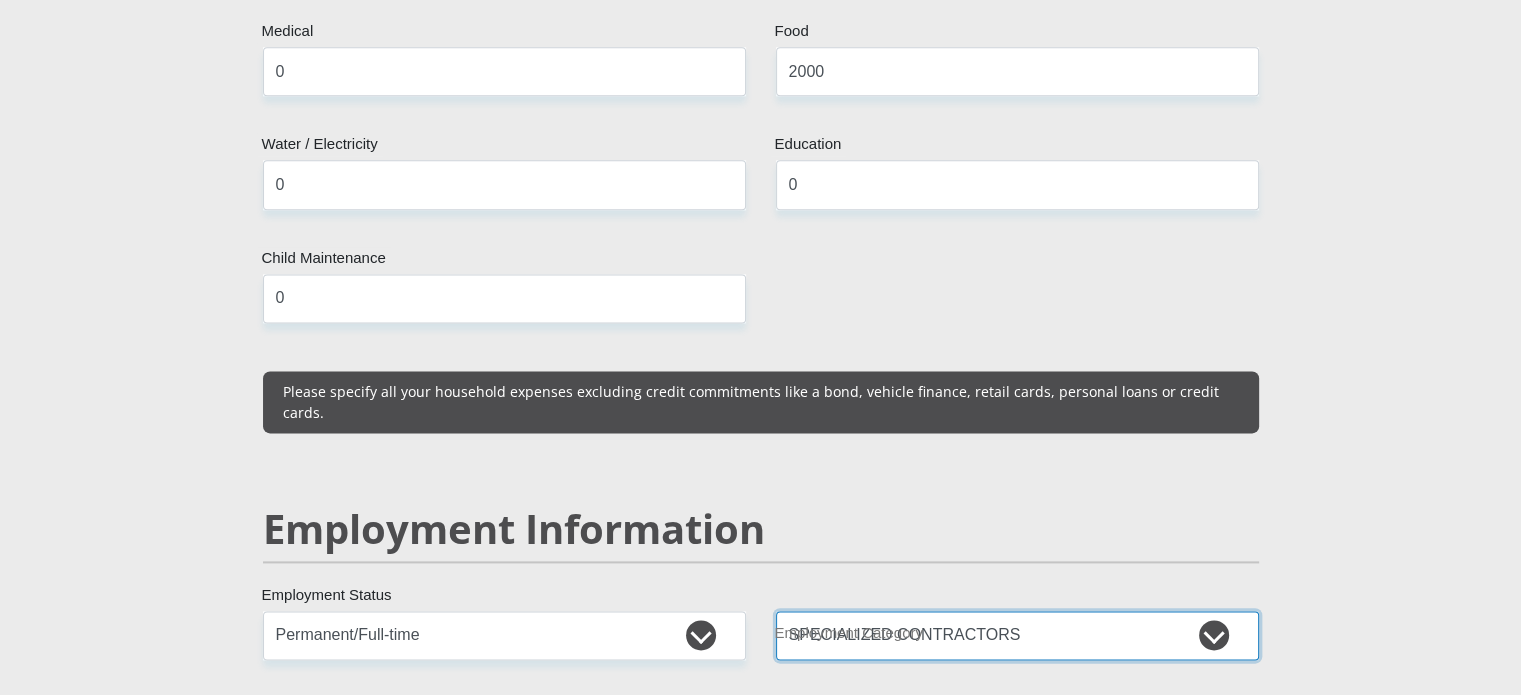 click on "AGRICULTURE
ALCOHOL & TOBACCO
CONSTRUCTION MATERIALS
METALLURGY
EQUIPMENT FOR RENEWABLE ENERGY
SPECIALIZED CONTRACTORS
CAR
GAMING (INCL. INTERNET
OTHER WHOLESALE
UNLICENSED PHARMACEUTICALS
CURRENCY EXCHANGE HOUSES
OTHER FINANCIAL INSTITUTIONS & INSURANCE
REAL ESTATE AGENTS
OIL & GAS
OTHER MATERIALS (E.G. IRON ORE)
PRECIOUS STONES & PRECIOUS METALS
POLITICAL ORGANIZATIONS
RELIGIOUS ORGANIZATIONS(NOT SECTS)
ACTI. HAVING BUSINESS DEAL WITH PUBLIC ADMINISTRATION
LAUNDROMATS" at bounding box center (1017, 635) 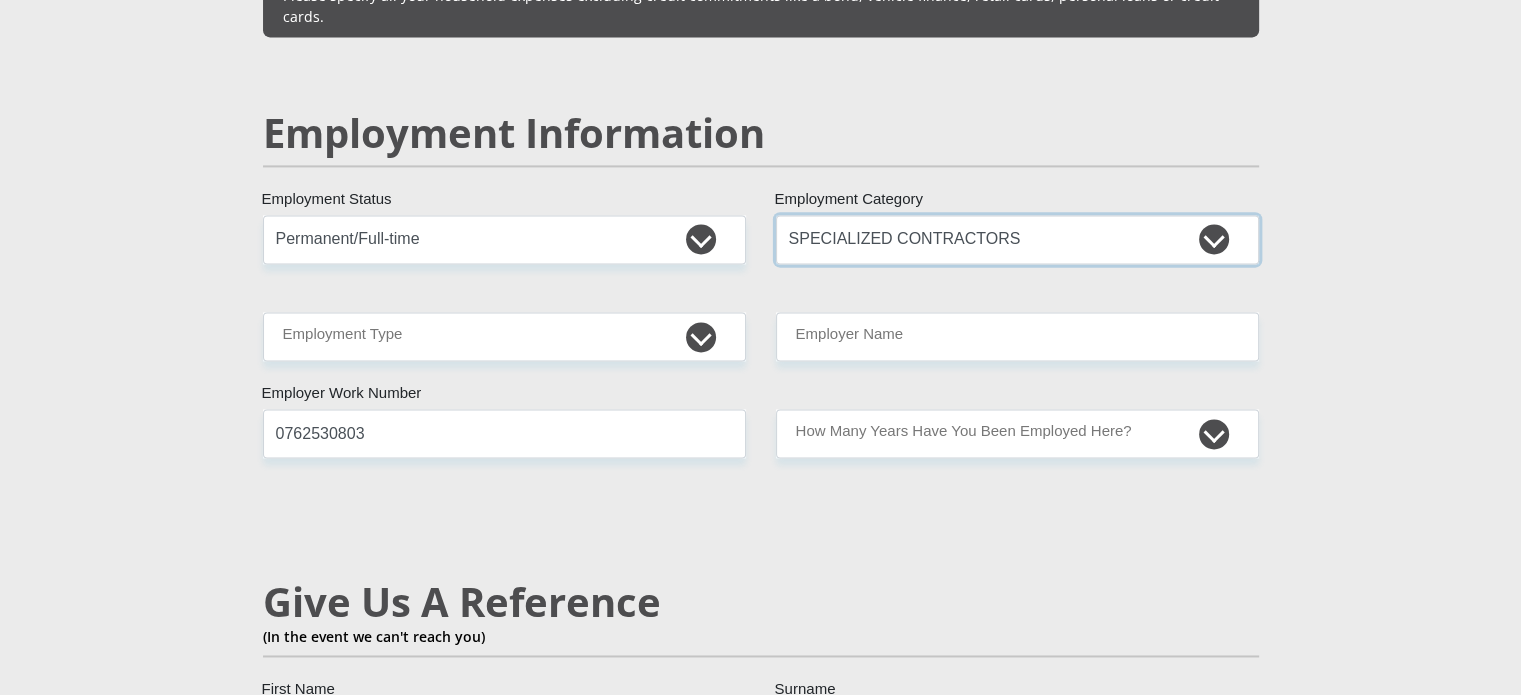 scroll, scrollTop: 3000, scrollLeft: 0, axis: vertical 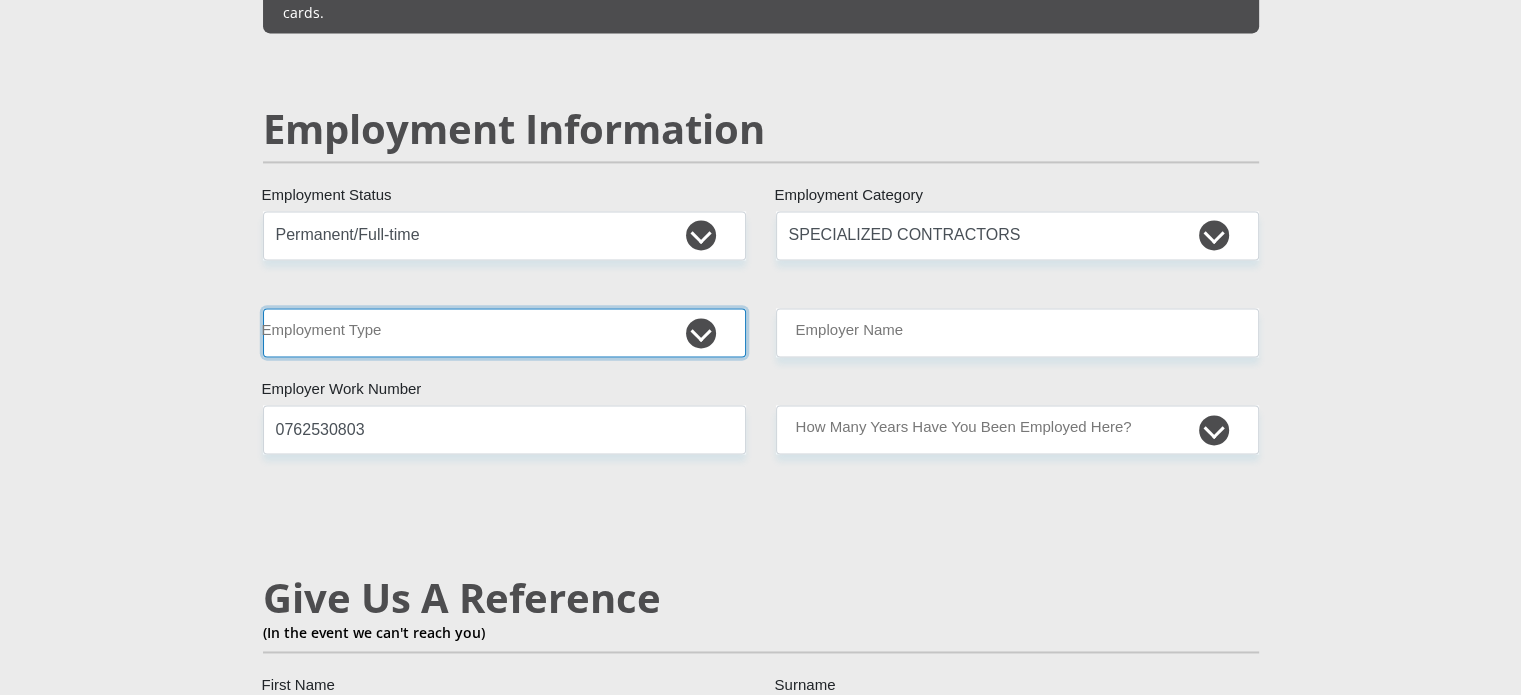 click on "College/Lecturer
Craft Seller
Creative
Driver
Executive
Farmer
Forces - Non Commissioned
Forces - Officer
Hawker
Housewife
Labourer
Licenced Professional
Manager
Miner
Non Licenced Professional
Office Staff/Clerk
Outside Worker
Pensioner
Permanent Teacher
Production/Manufacturing
Sales
Self-Employed
Semi-Professional Worker
Service Industry  Social Worker  Student" at bounding box center (504, 332) 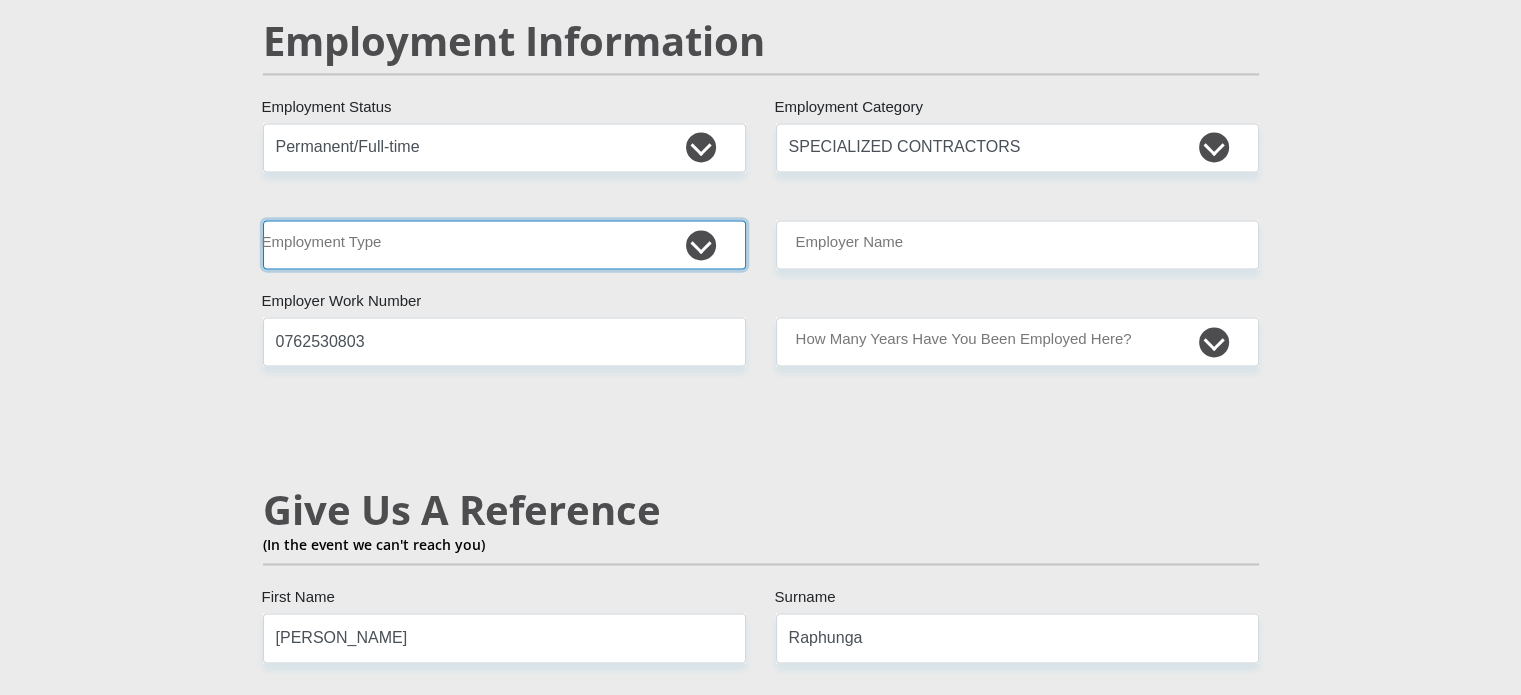 scroll, scrollTop: 3200, scrollLeft: 0, axis: vertical 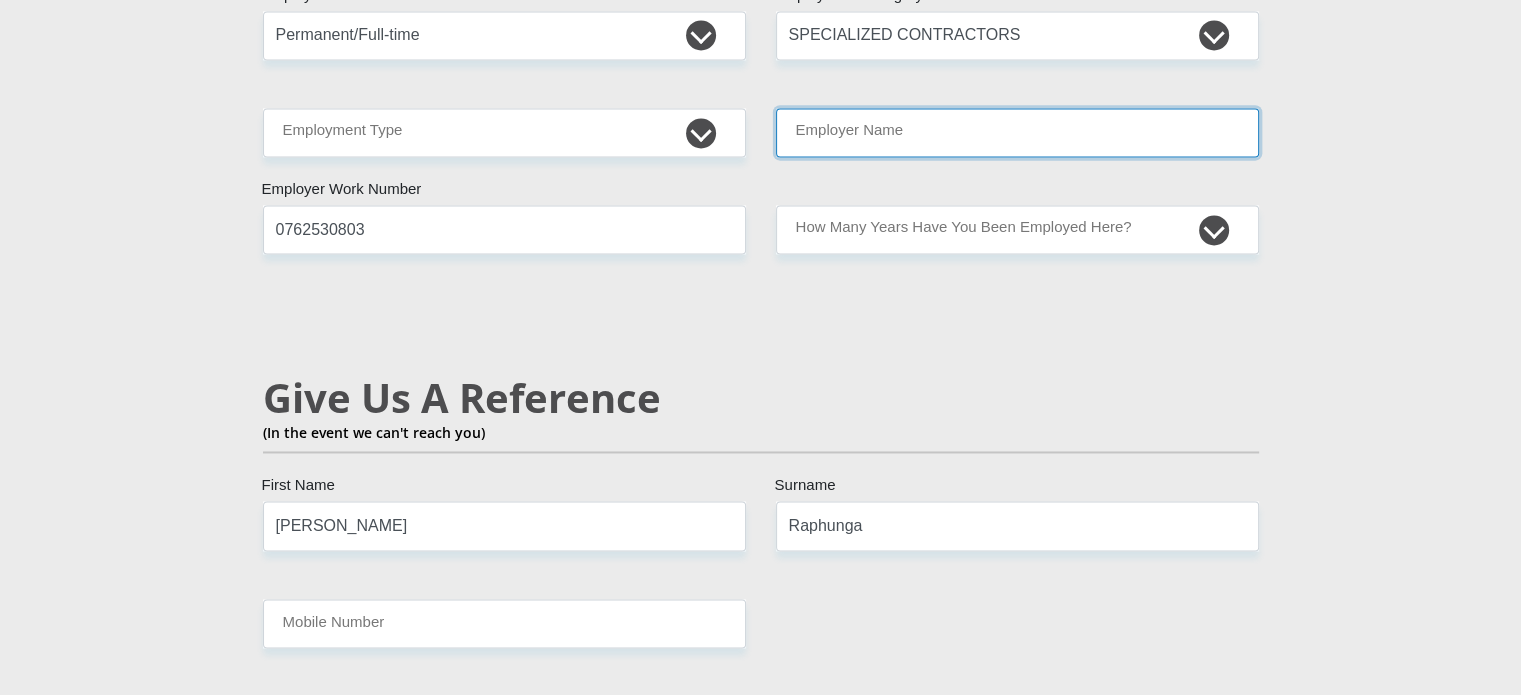 click on "Employer Name" at bounding box center (1017, 132) 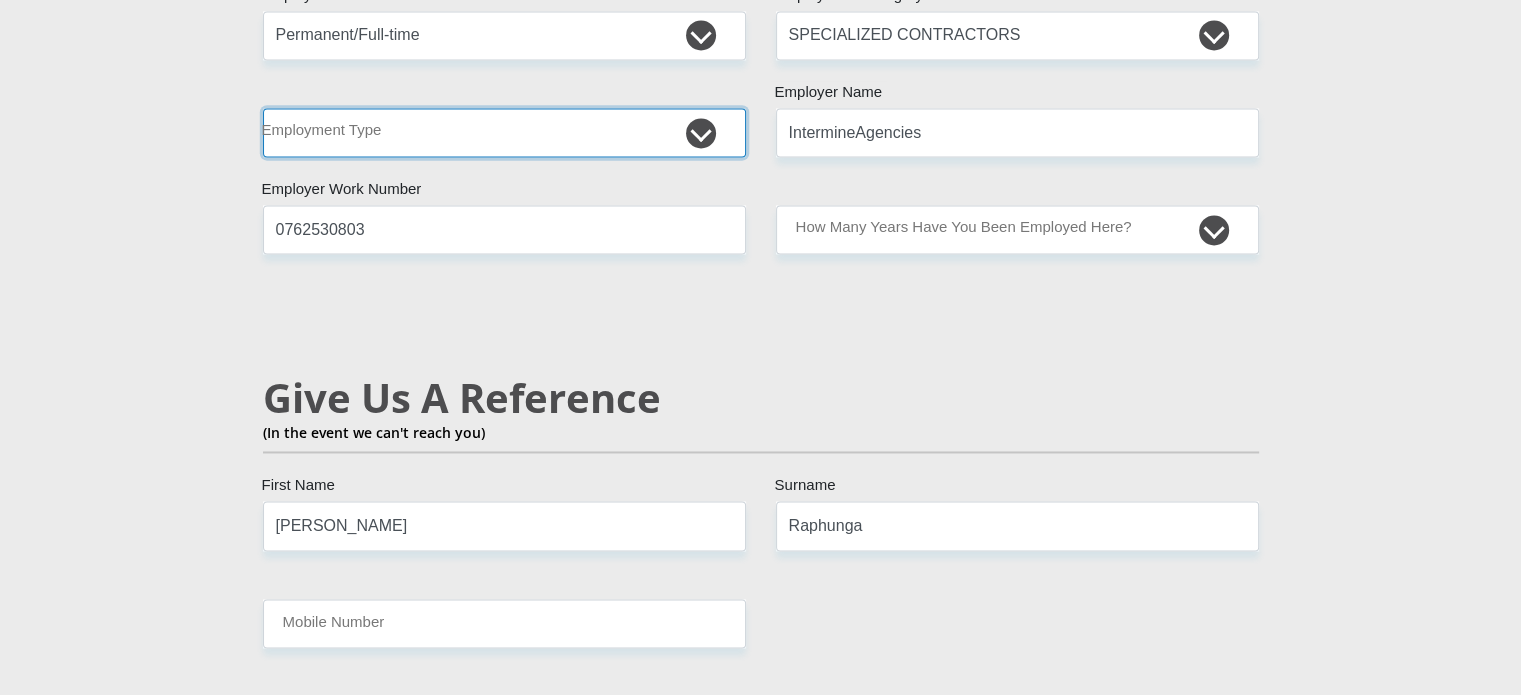 click on "College/Lecturer
Craft Seller
Creative
Driver
Executive
Farmer
Forces - Non Commissioned
Forces - Officer
Hawker
Housewife
Labourer
Licenced Professional
Manager
Miner
Non Licenced Professional
Office Staff/Clerk
Outside Worker
Pensioner
Permanent Teacher
Production/Manufacturing
Sales
Self-Employed
Semi-Professional Worker
Service Industry  Social Worker  Student" at bounding box center [504, 132] 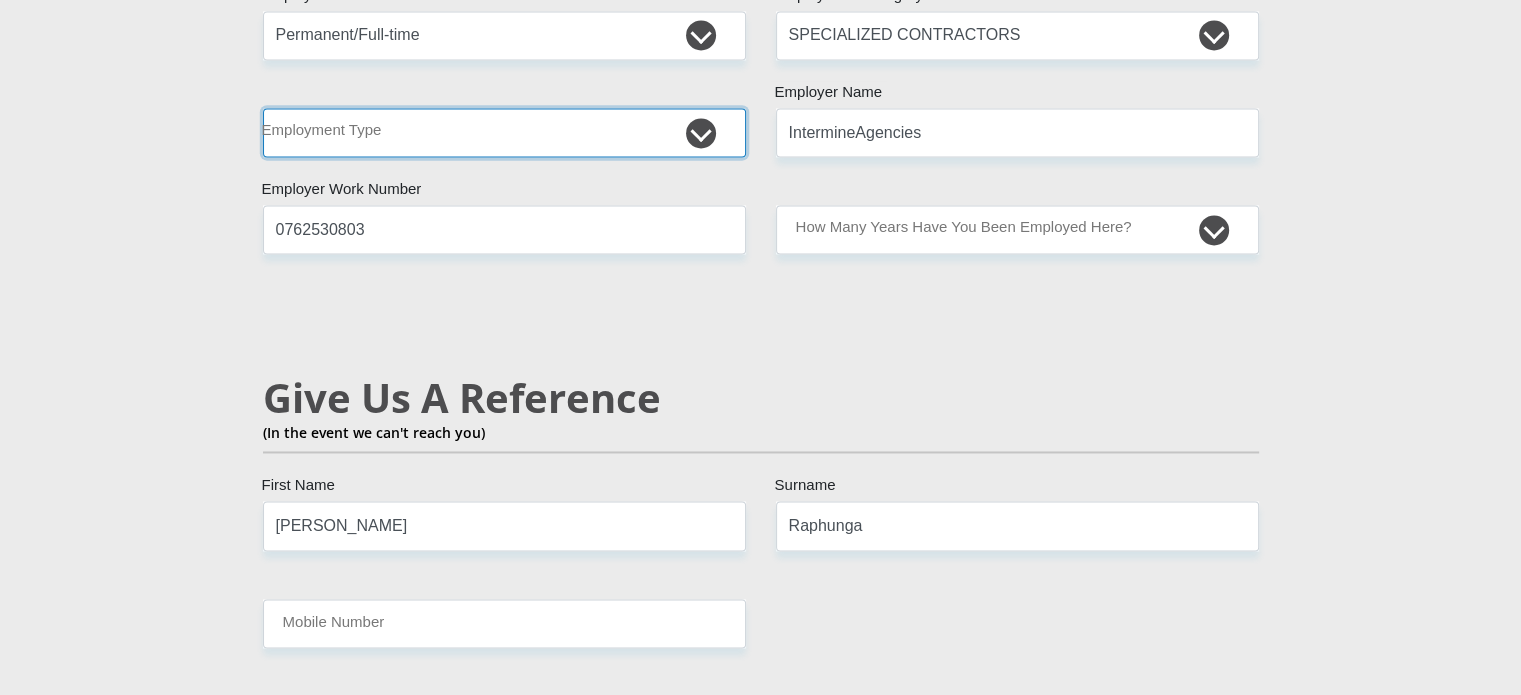 select on "Labourer" 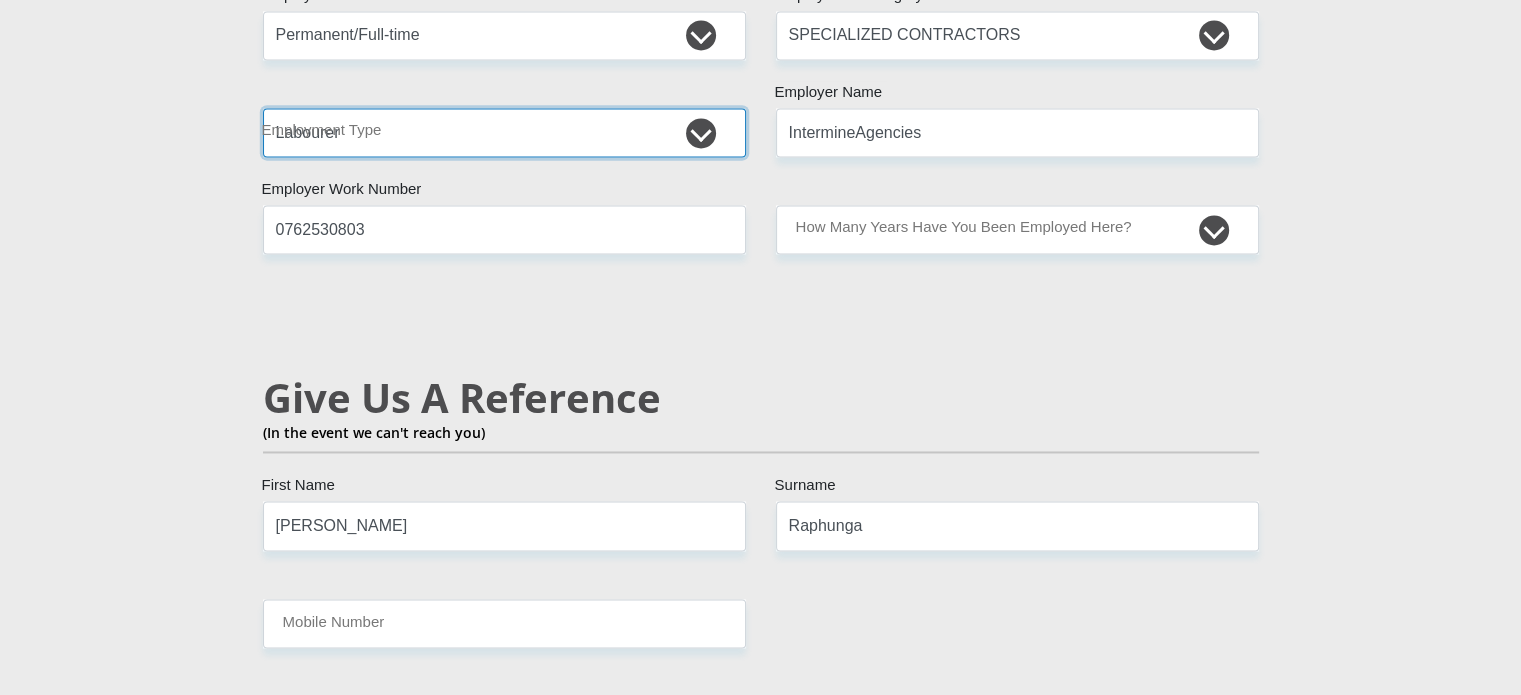 click on "College/Lecturer
Craft Seller
Creative
Driver
Executive
Farmer
Forces - Non Commissioned
Forces - Officer
Hawker
Housewife
Labourer
Licenced Professional
Manager
Miner
Non Licenced Professional
Office Staff/Clerk
Outside Worker
Pensioner
Permanent Teacher
Production/Manufacturing
Sales
Self-Employed
Semi-Professional Worker
Service Industry  Social Worker  Student" at bounding box center (504, 132) 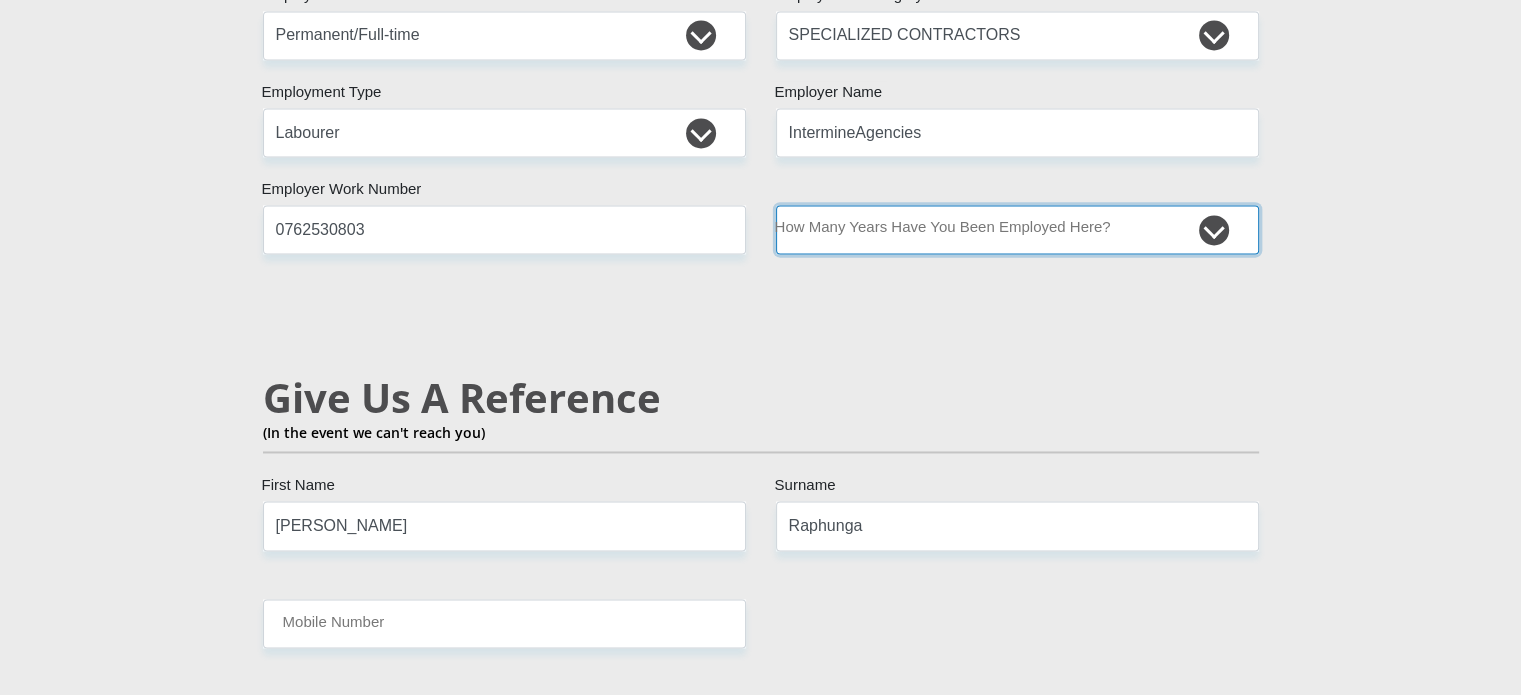 click on "less than 1 year
1-3 years
3-5 years
5+ years" at bounding box center [1017, 229] 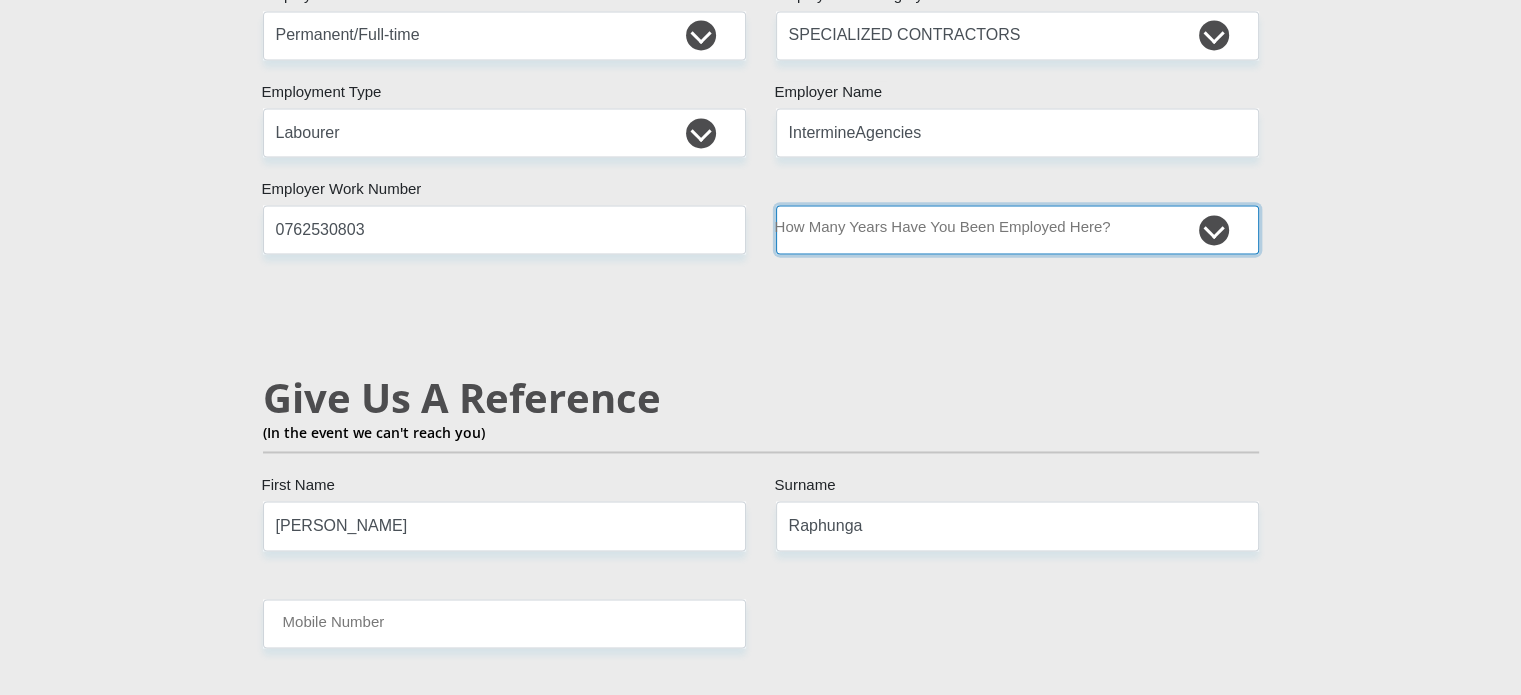 select on "24" 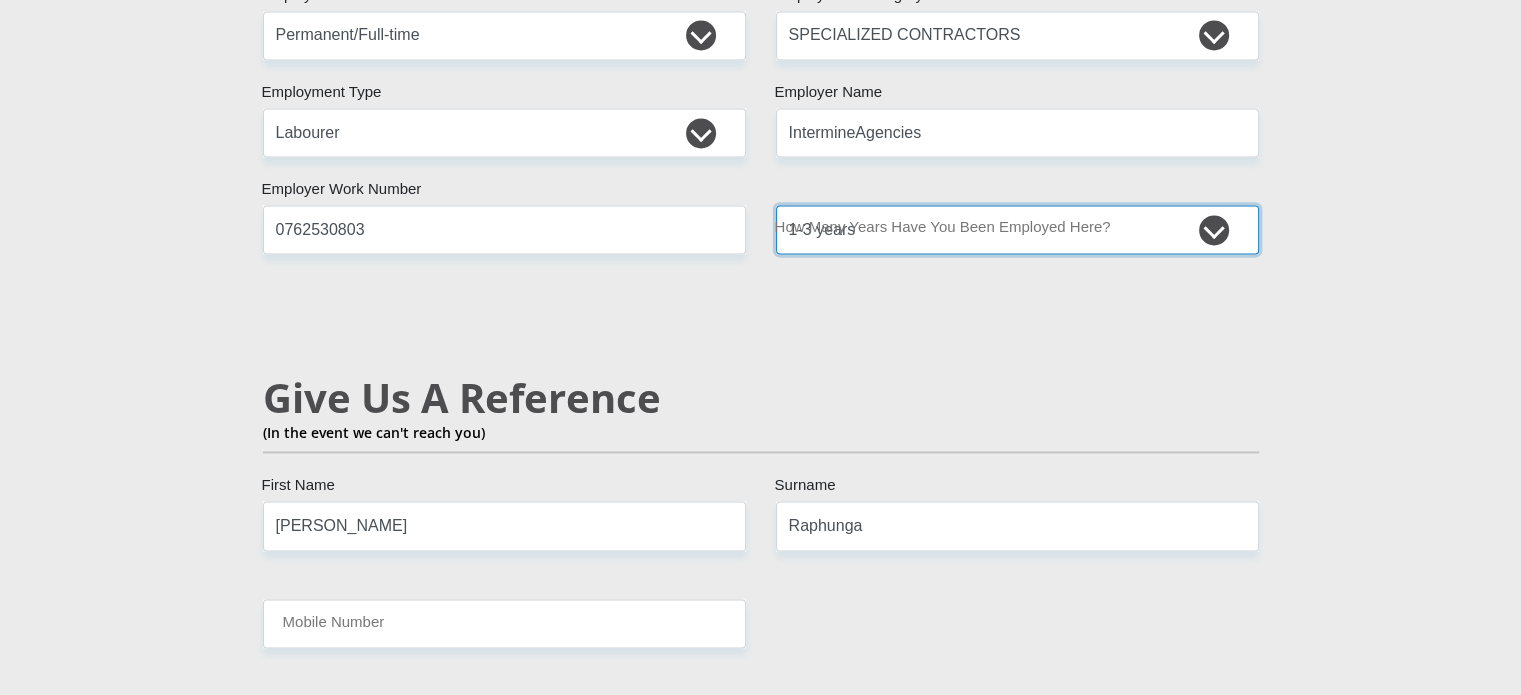 click on "less than 1 year
1-3 years
3-5 years
5+ years" at bounding box center [1017, 229] 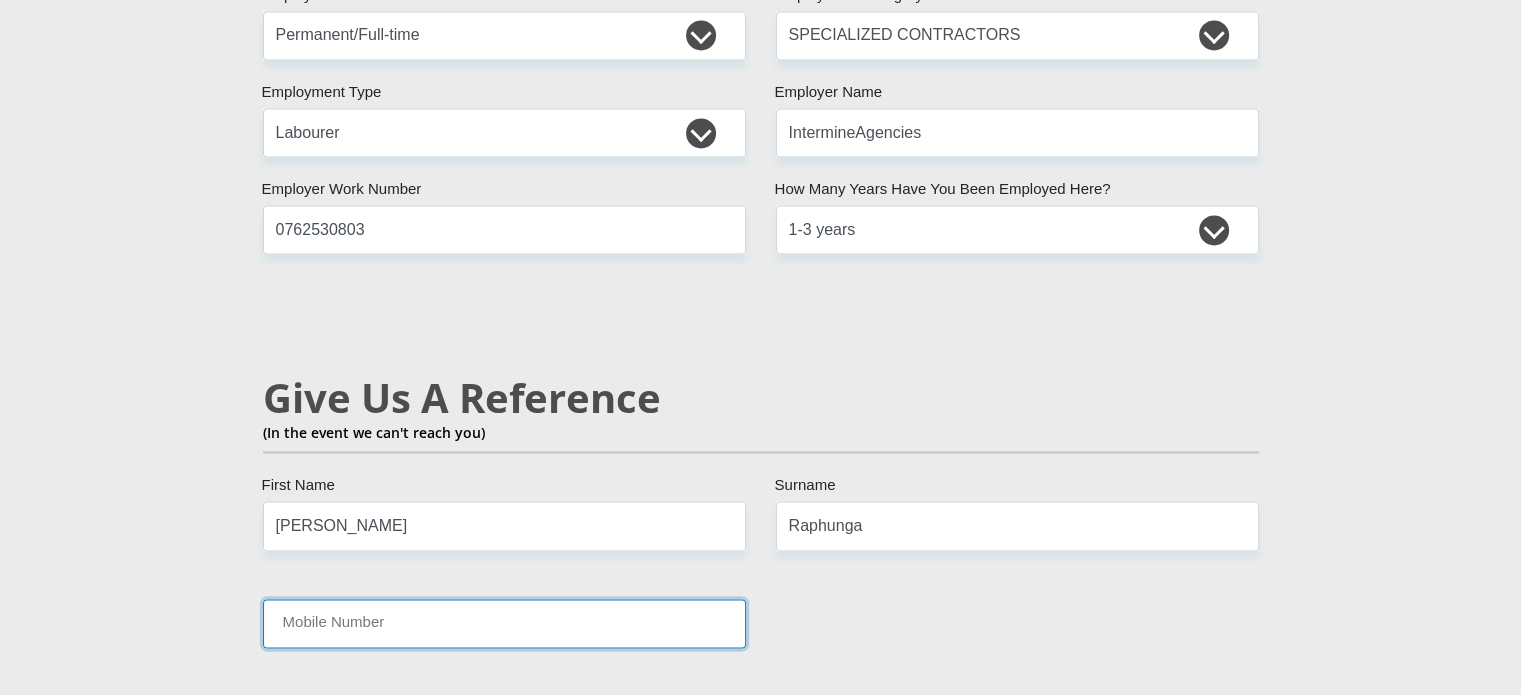 click on "Mobile Number" at bounding box center [504, 623] 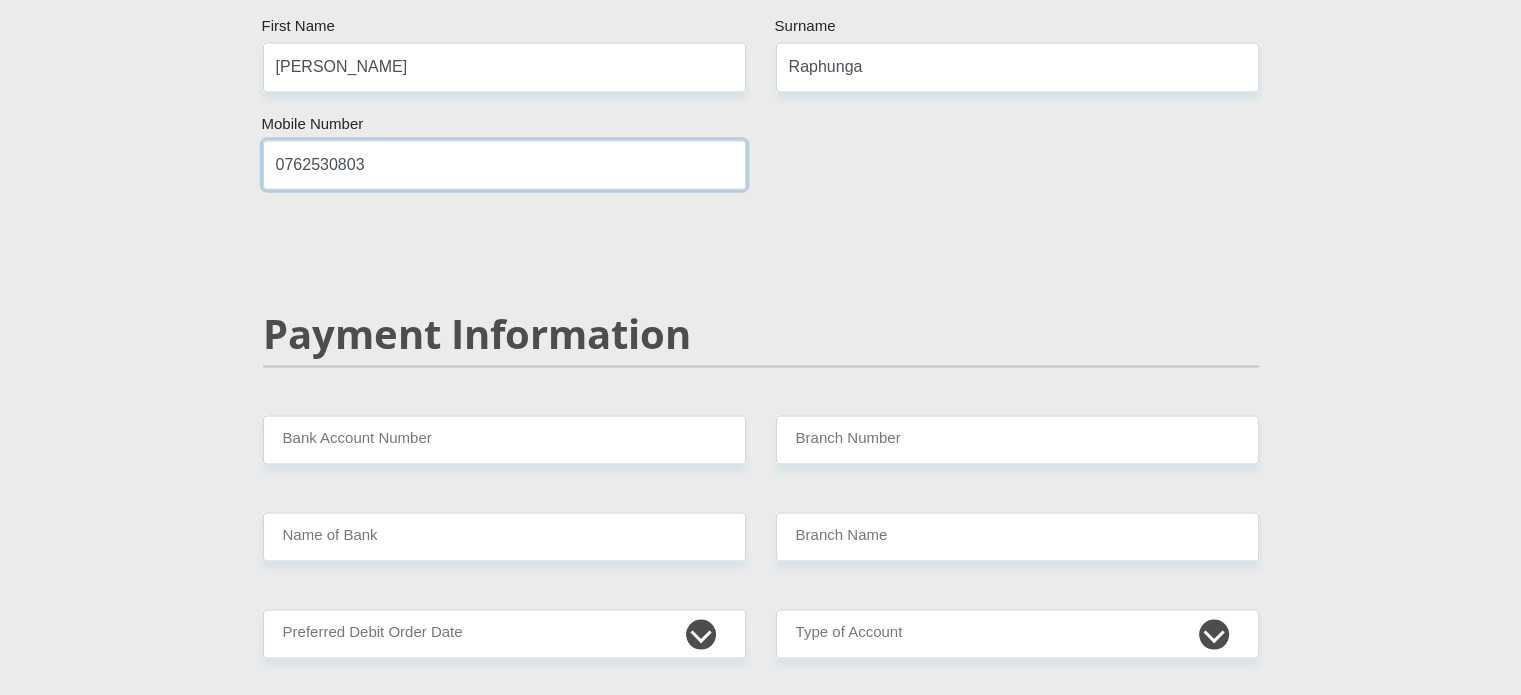 scroll, scrollTop: 3700, scrollLeft: 0, axis: vertical 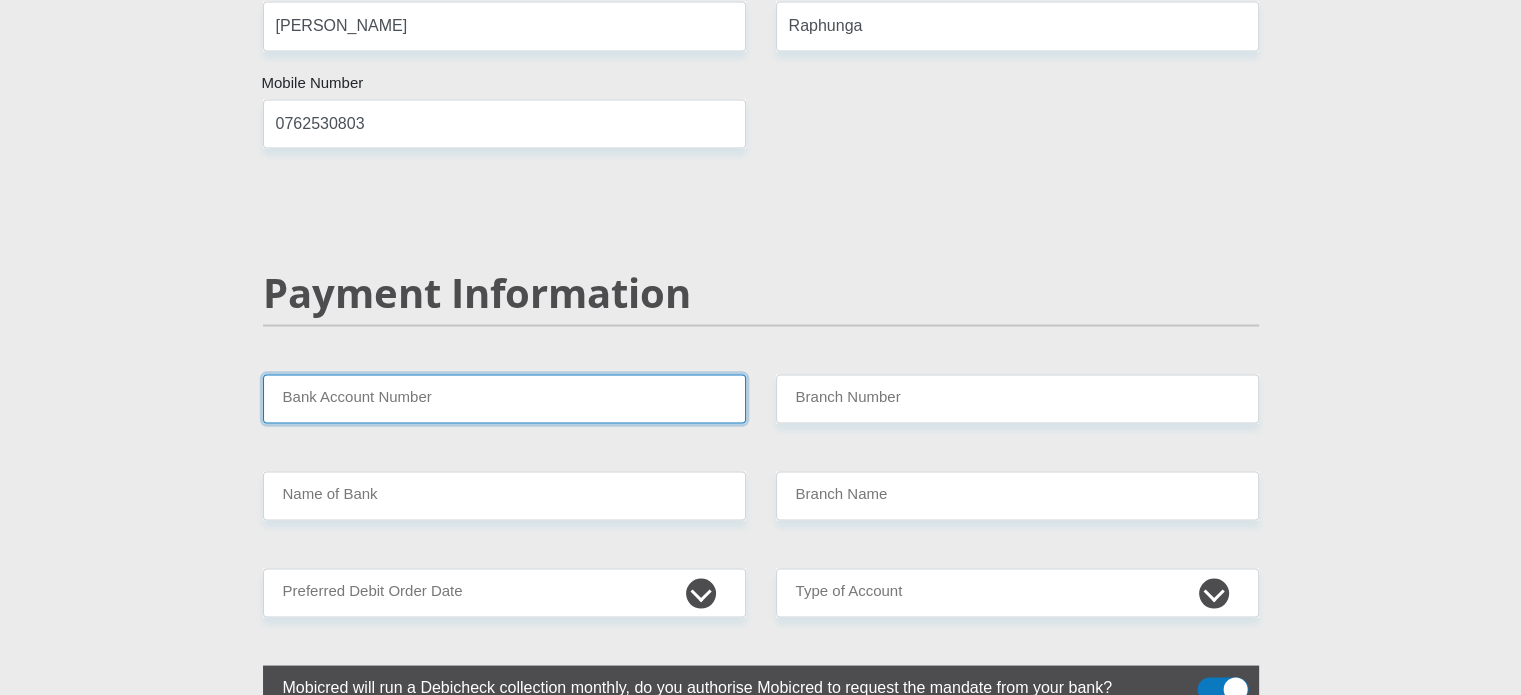 click on "Bank Account Number" at bounding box center (504, 398) 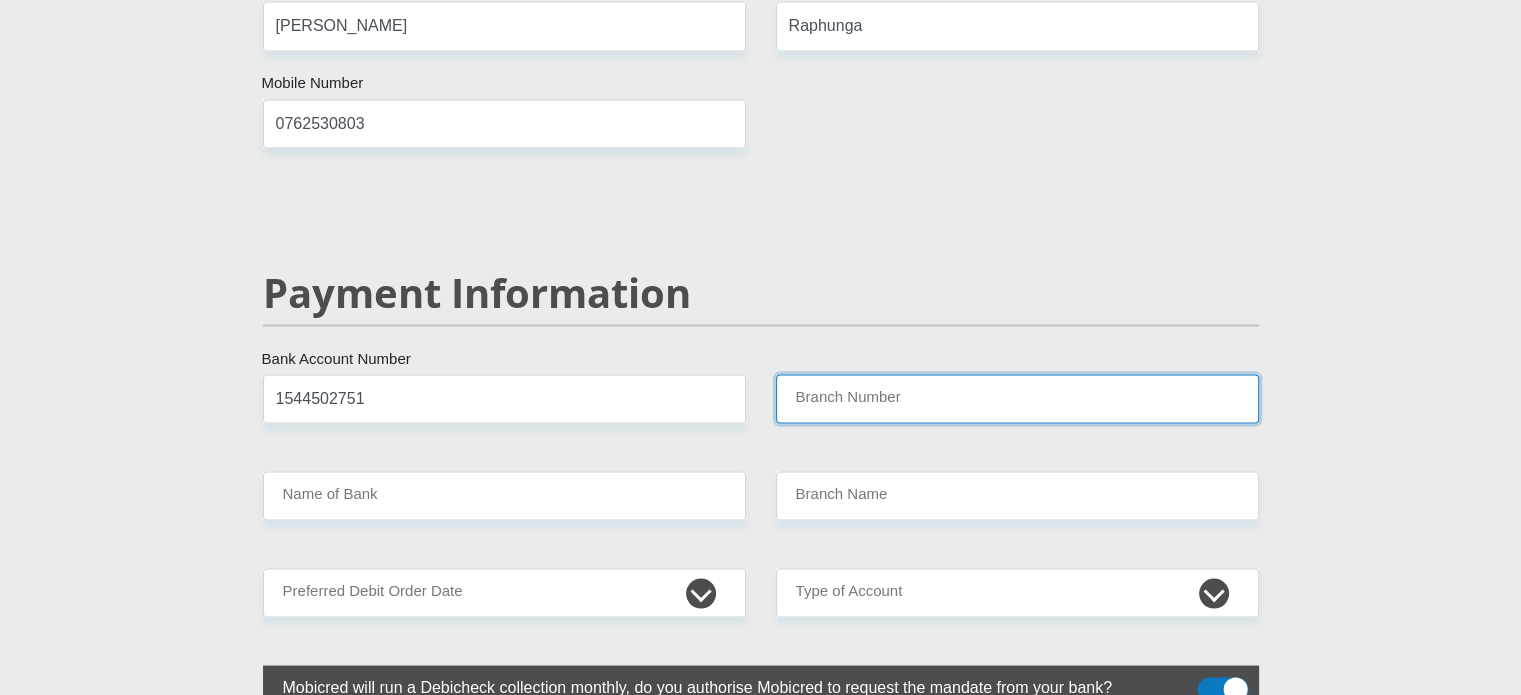 click on "Branch Number" at bounding box center [1017, 398] 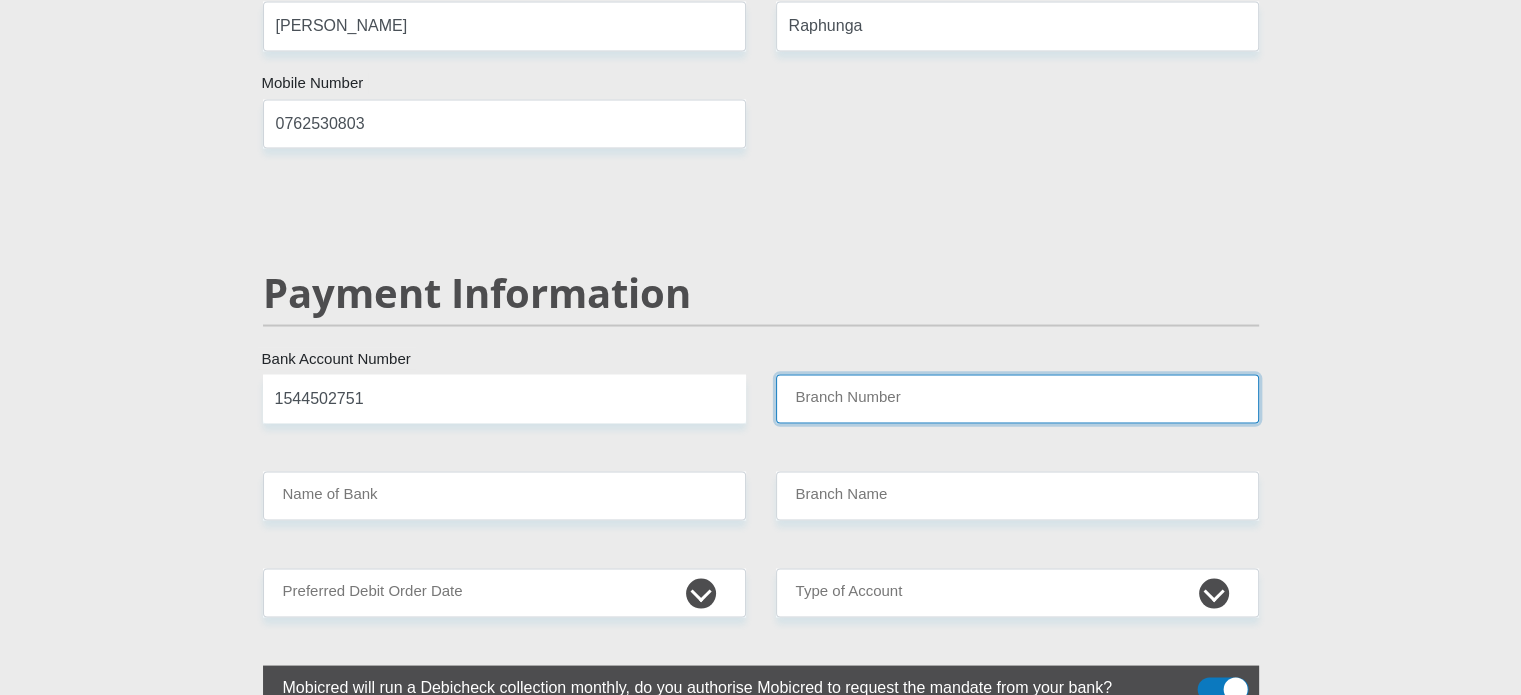 type on "470010" 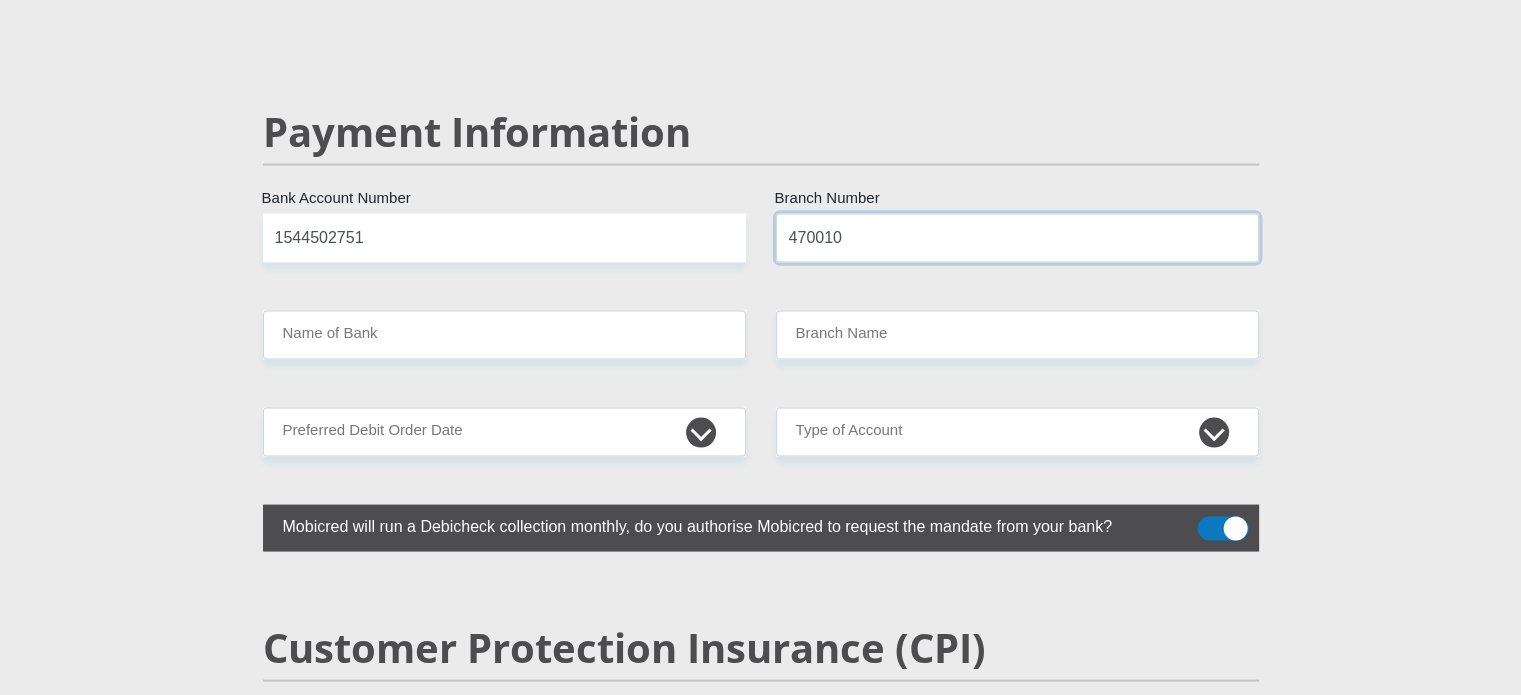 scroll, scrollTop: 3900, scrollLeft: 0, axis: vertical 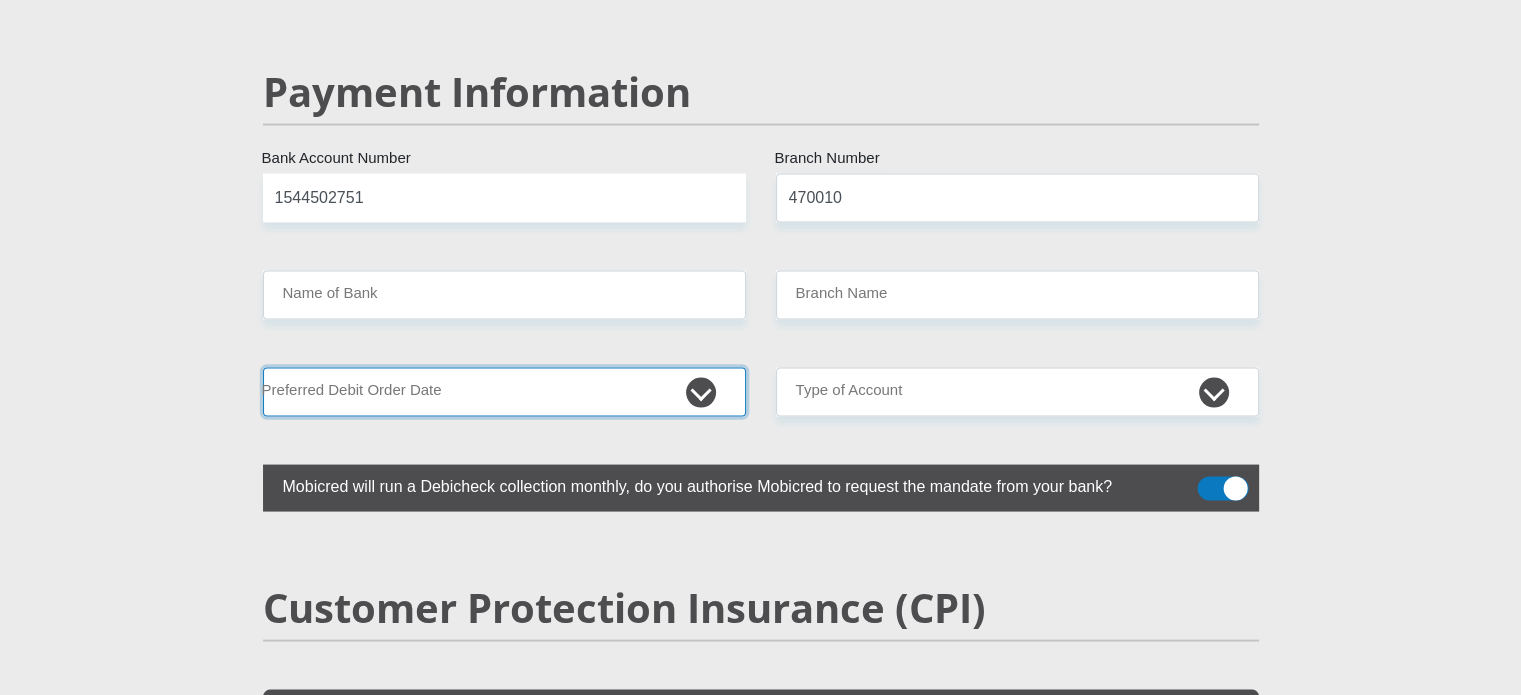 click on "1st
2nd
3rd
4th
5th
7th
18th
19th
20th
21st
22nd
23rd
24th
25th
26th
27th
28th
29th
30th" at bounding box center [504, 392] 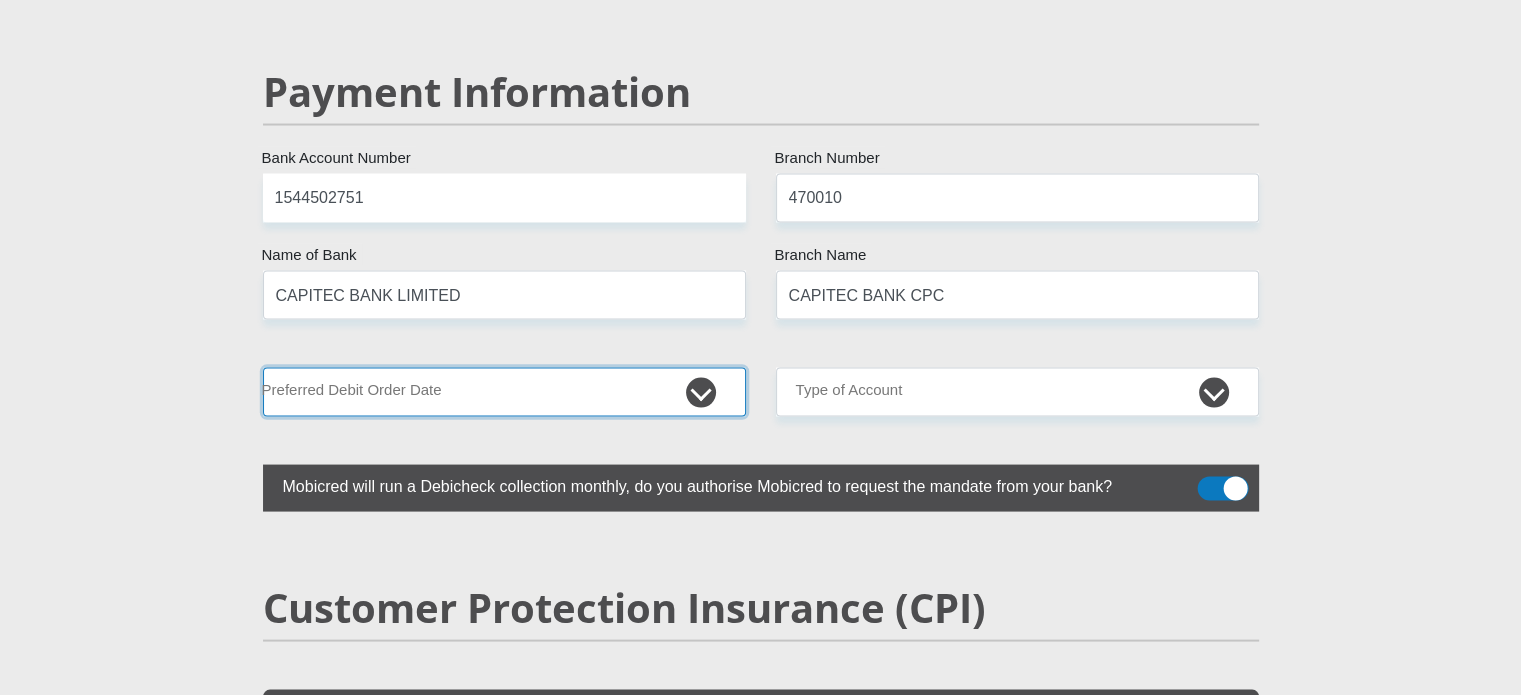 select on "1" 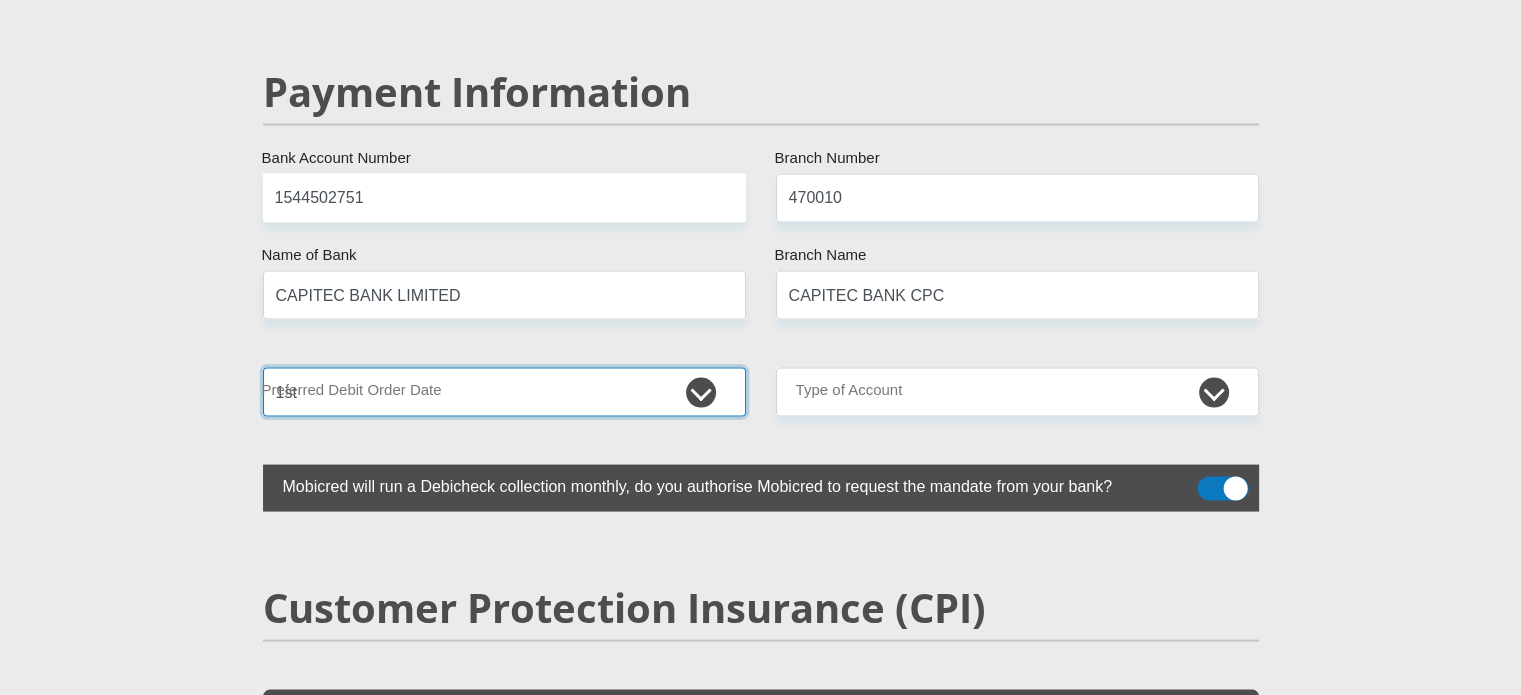 click on "1st
2nd
3rd
4th
5th
7th
18th
19th
20th
21st
22nd
23rd
24th
25th
26th
27th
28th
29th
30th" at bounding box center (504, 392) 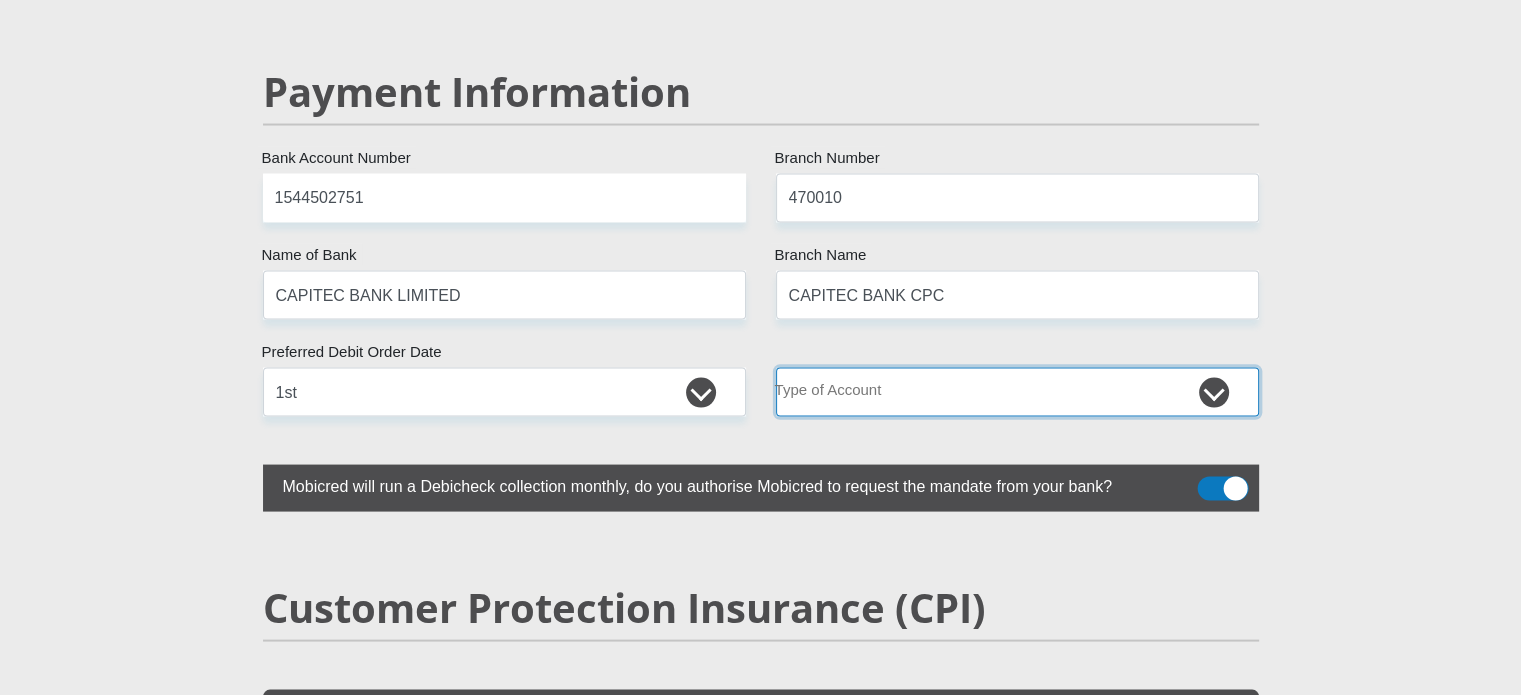 click on "Cheque
Savings" at bounding box center [1017, 392] 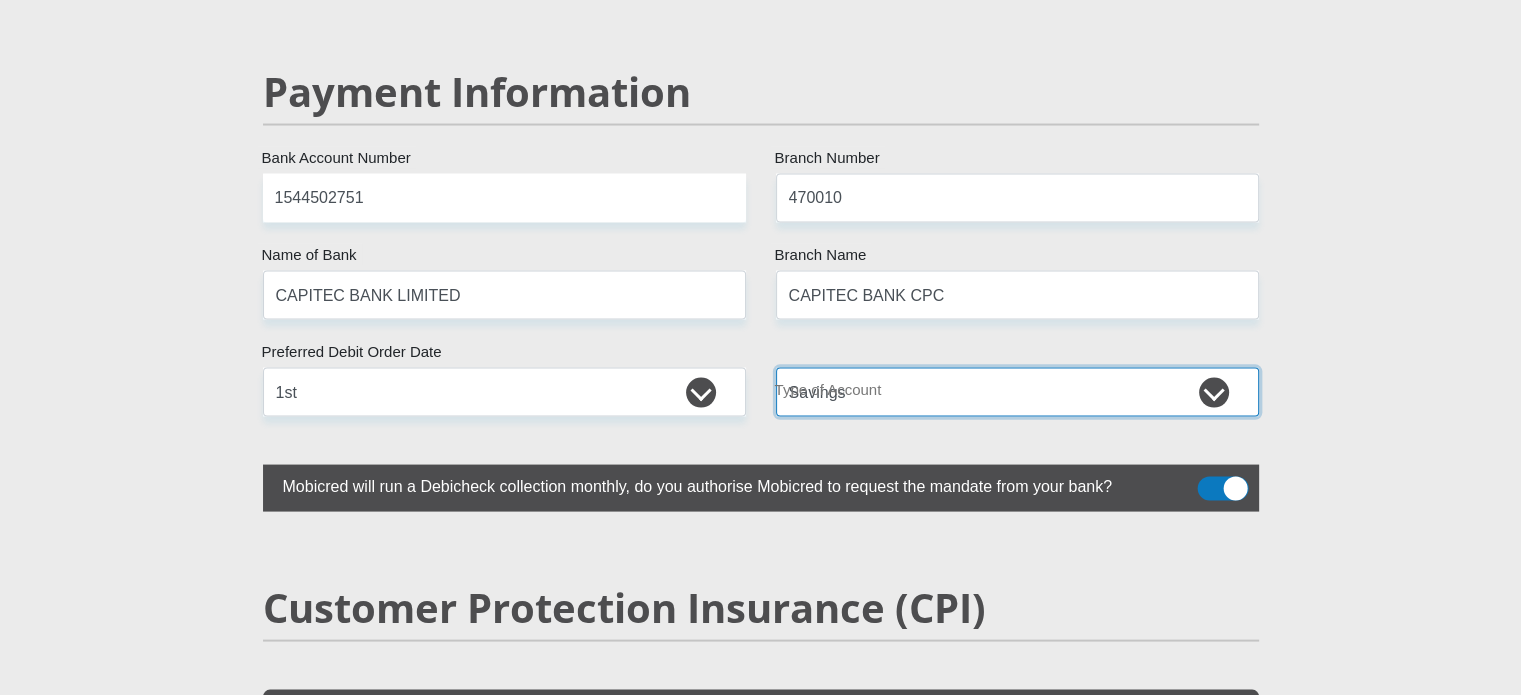 click on "Cheque
Savings" at bounding box center (1017, 392) 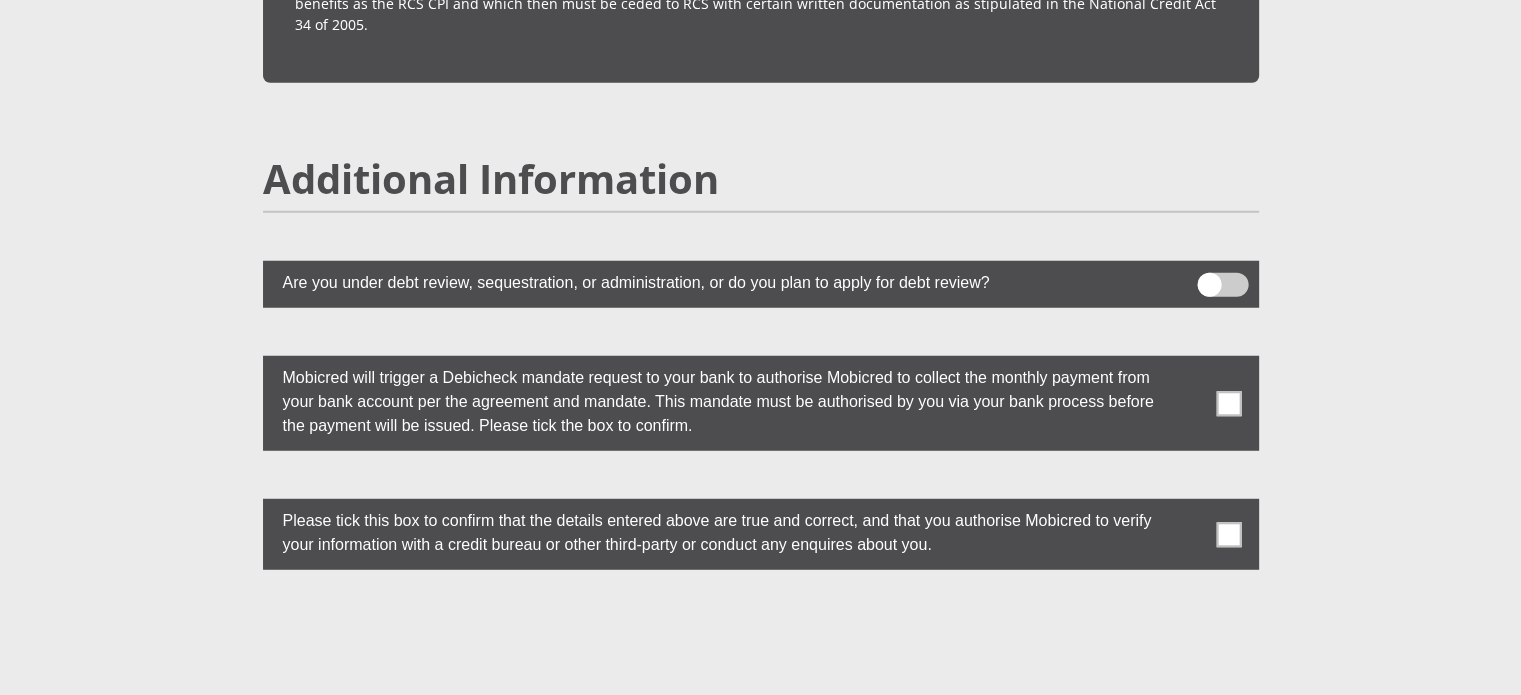 scroll, scrollTop: 5400, scrollLeft: 0, axis: vertical 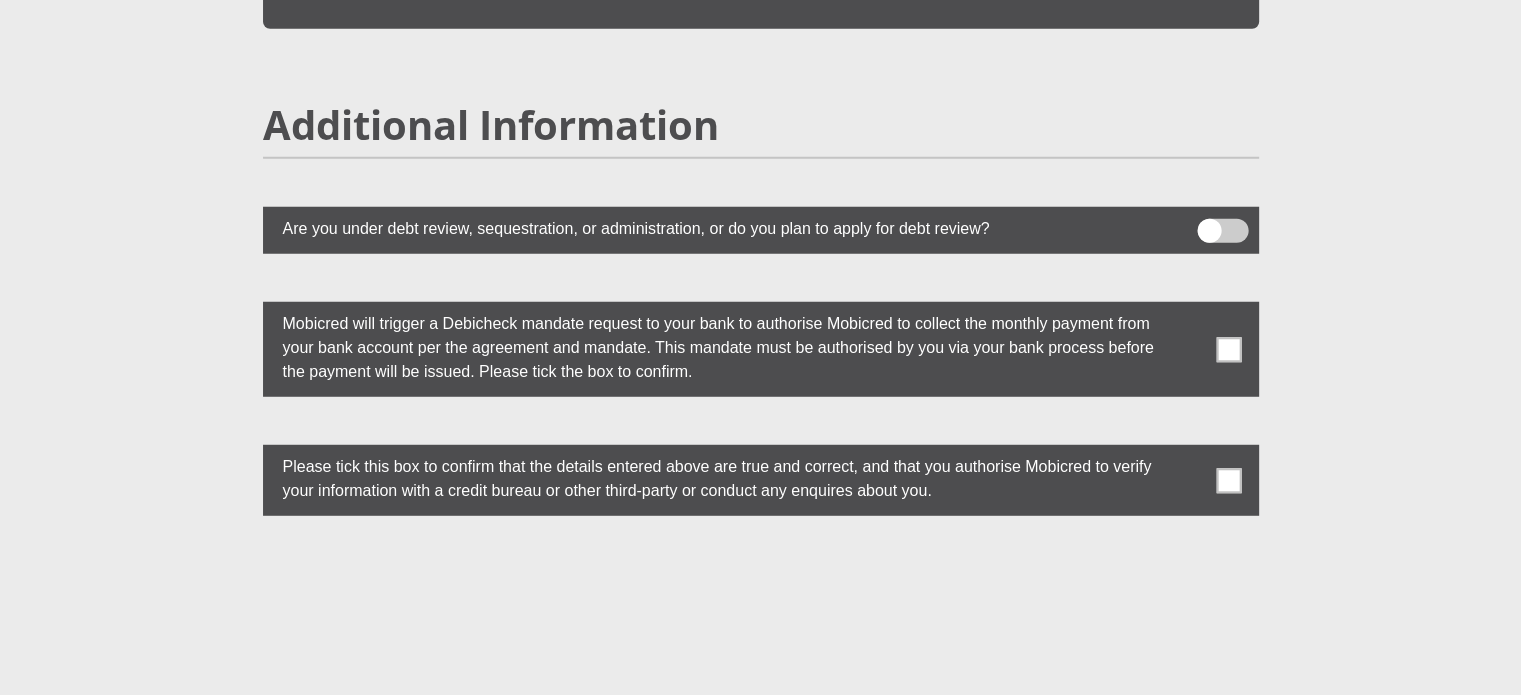 click at bounding box center (1228, 349) 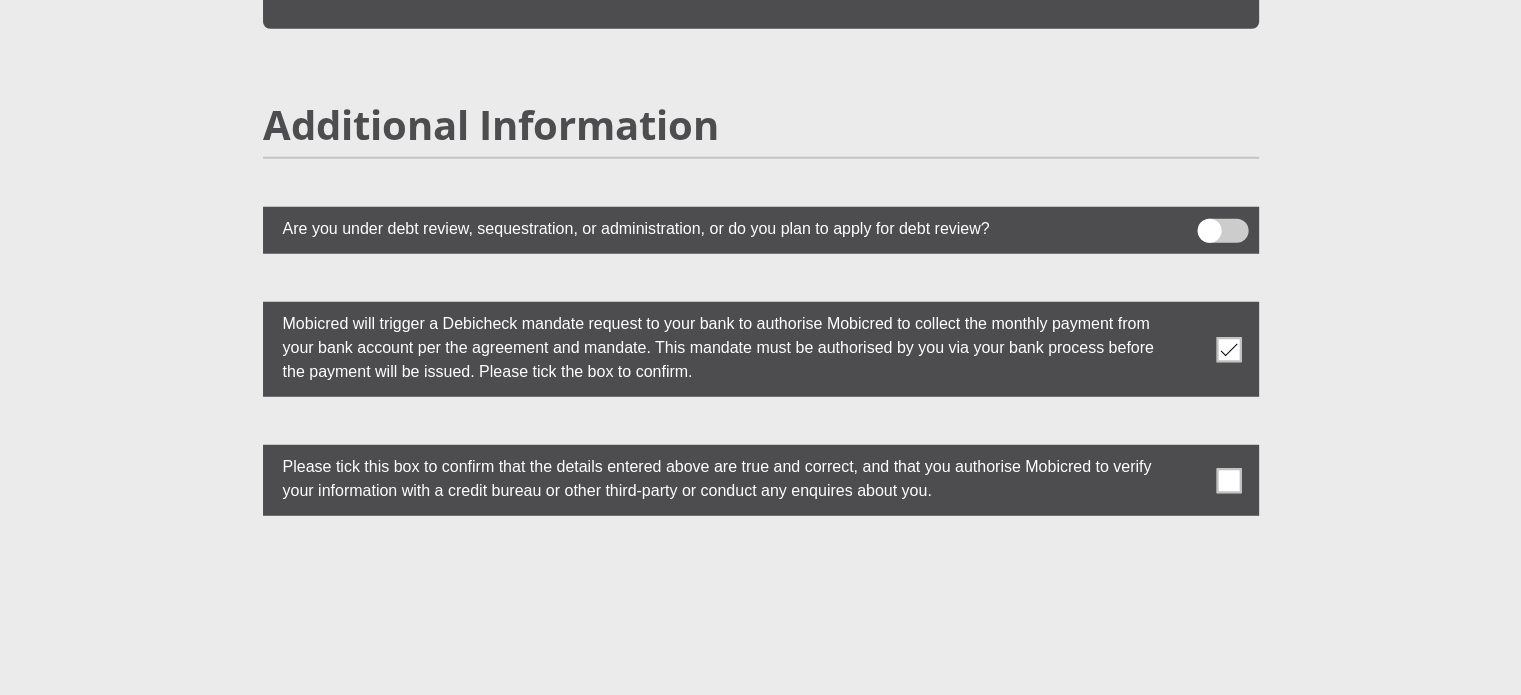 click at bounding box center [1228, 480] 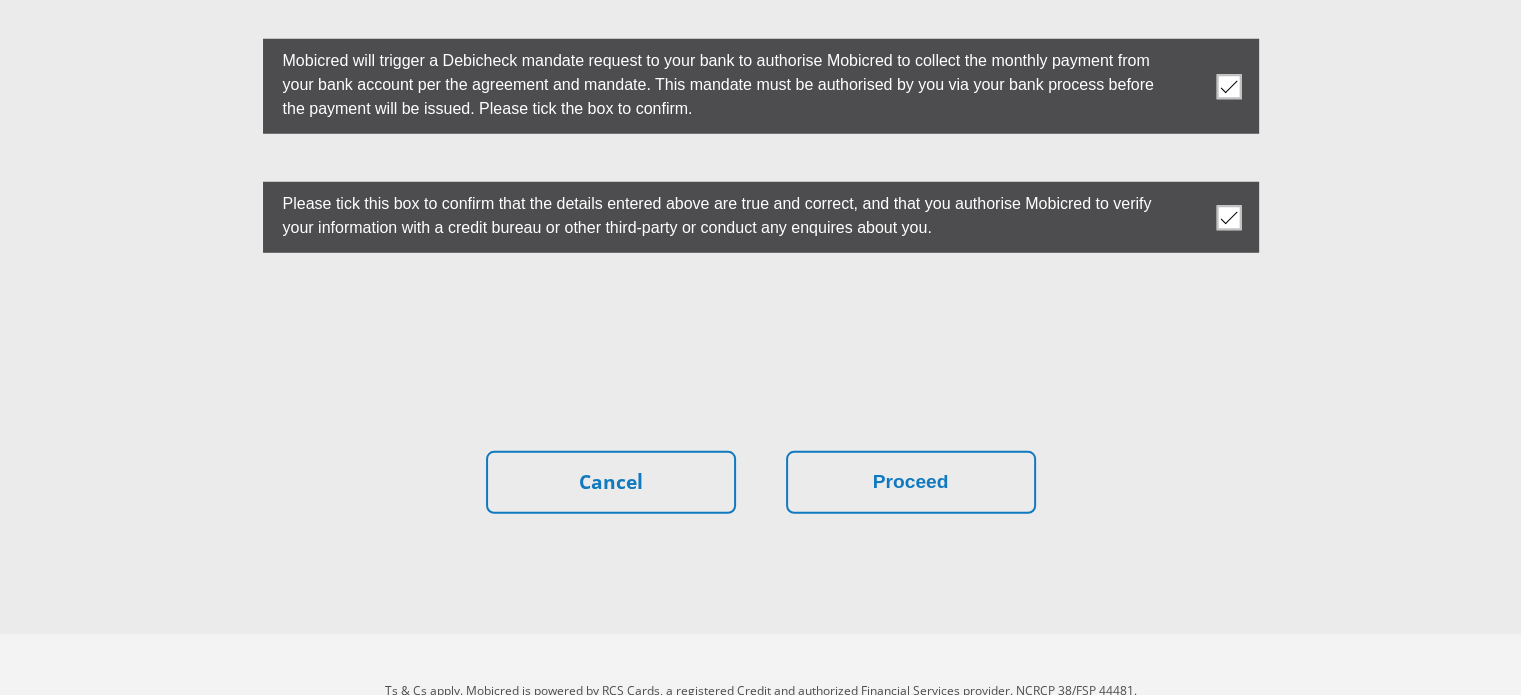 scroll, scrollTop: 5666, scrollLeft: 0, axis: vertical 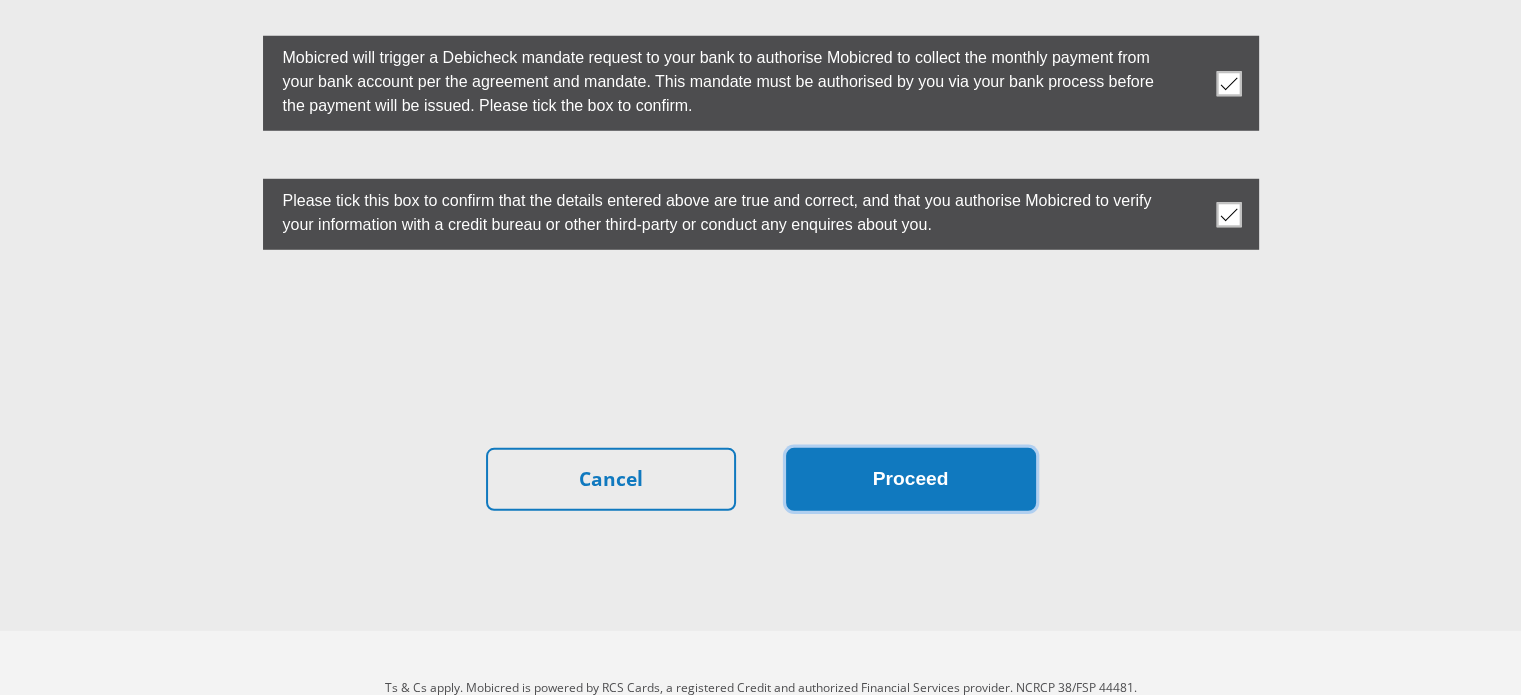 click on "Proceed" at bounding box center (911, 479) 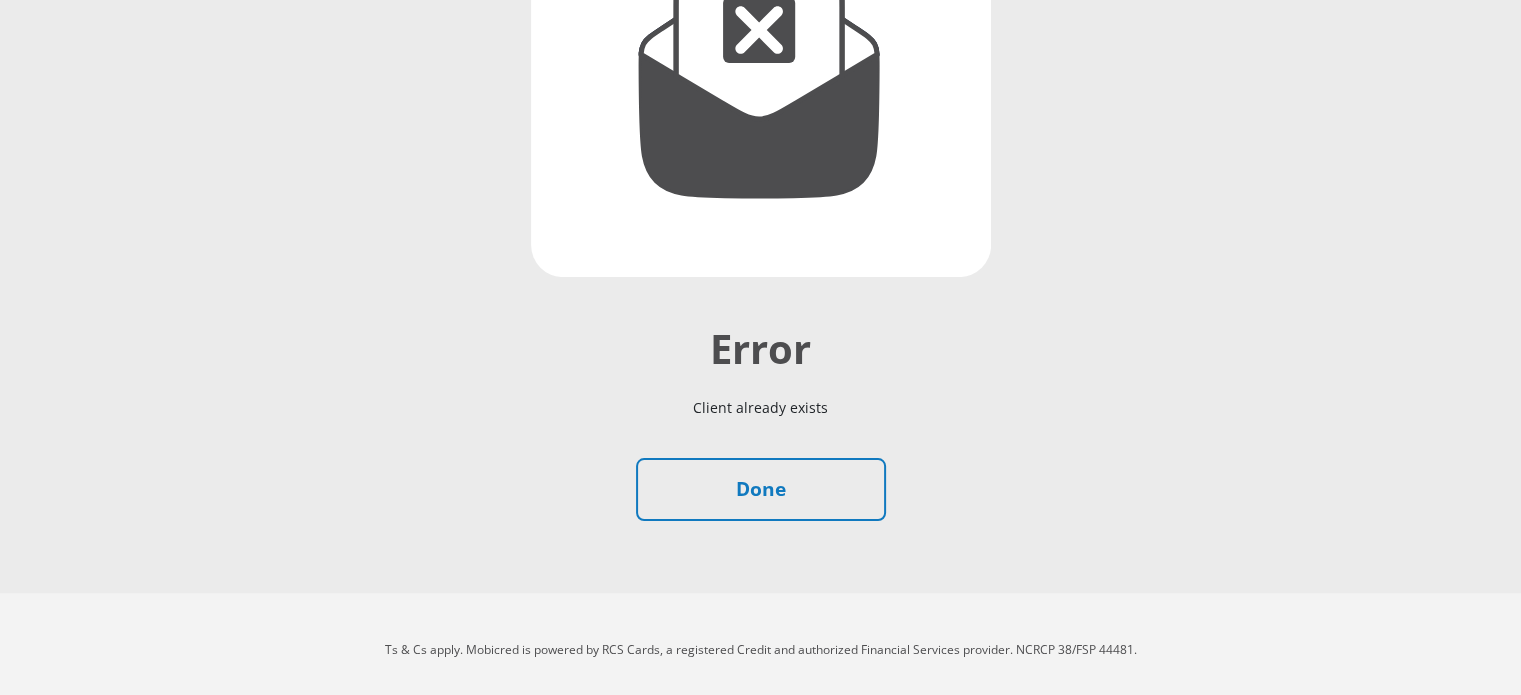 scroll, scrollTop: 376, scrollLeft: 0, axis: vertical 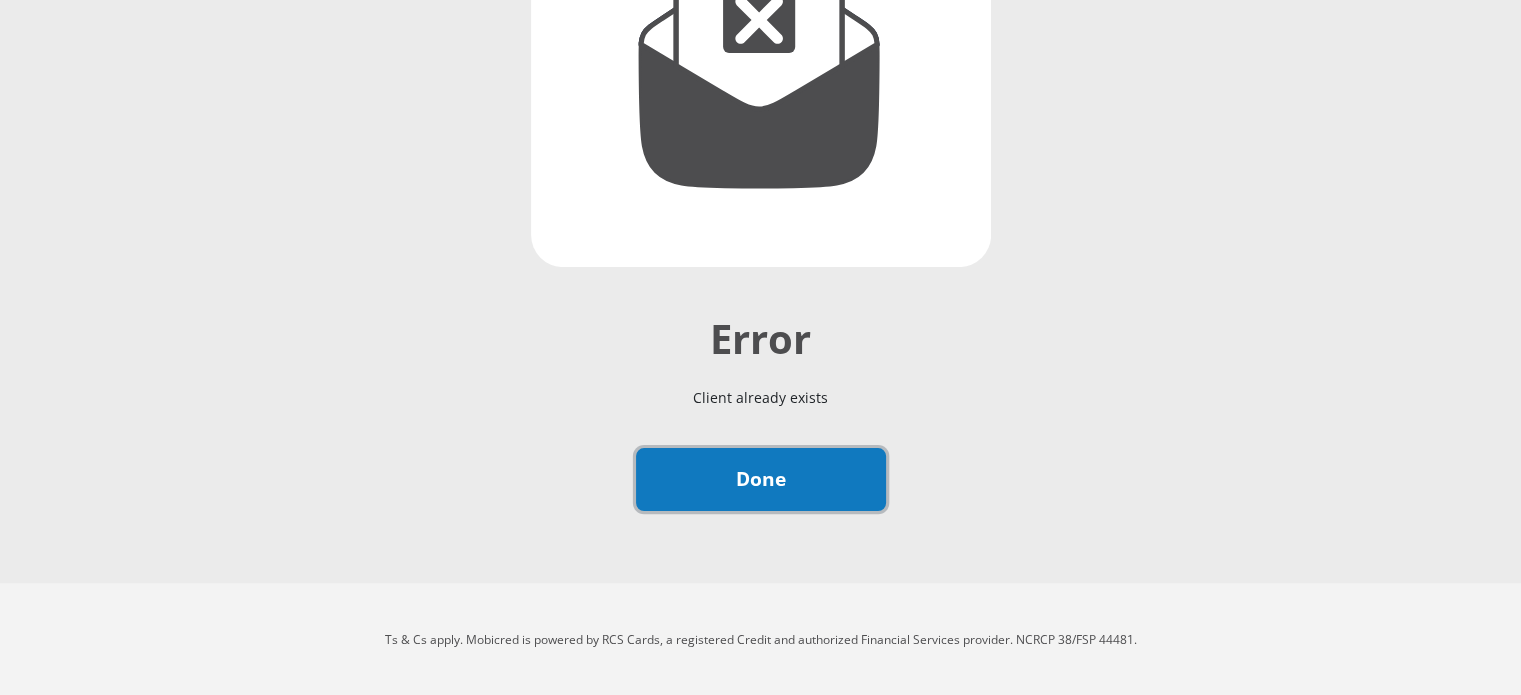 click on "Done" at bounding box center (761, 479) 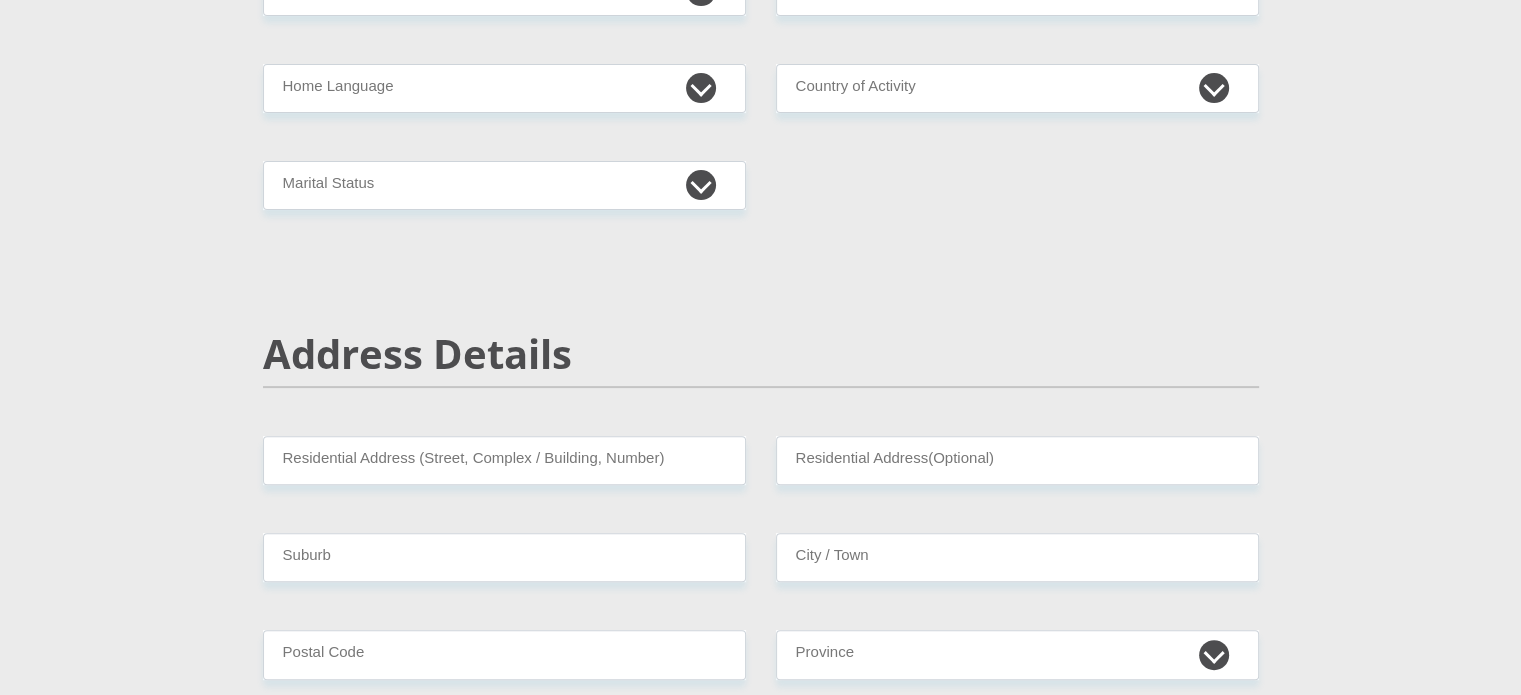 scroll, scrollTop: 0, scrollLeft: 0, axis: both 